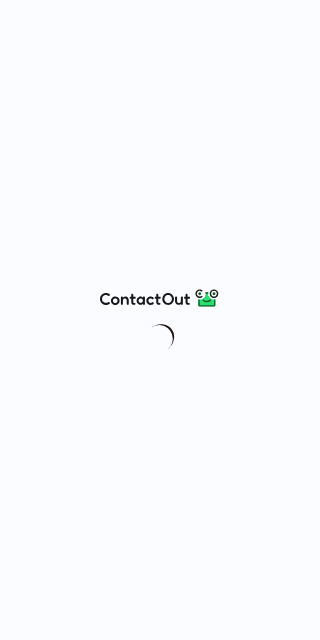 scroll, scrollTop: 0, scrollLeft: 0, axis: both 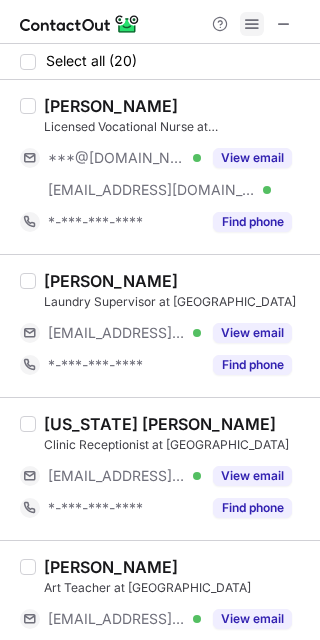 click at bounding box center [252, 24] 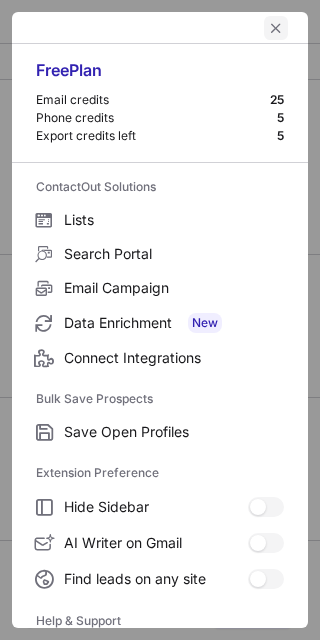 click at bounding box center (276, 28) 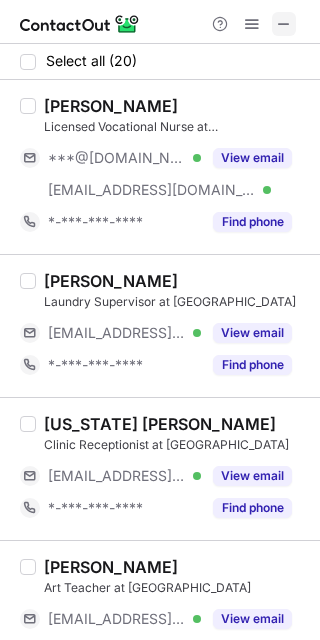 click at bounding box center (284, 24) 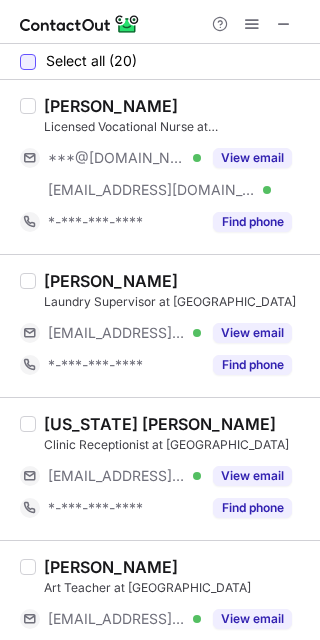 type 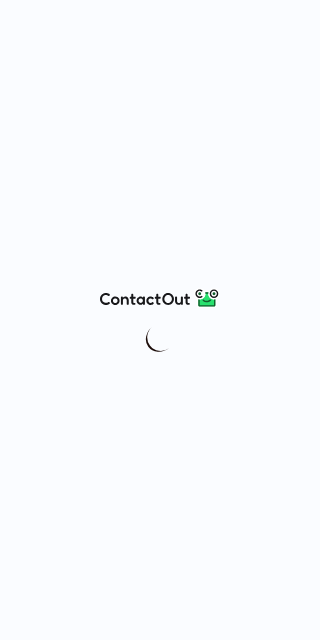scroll, scrollTop: 0, scrollLeft: 0, axis: both 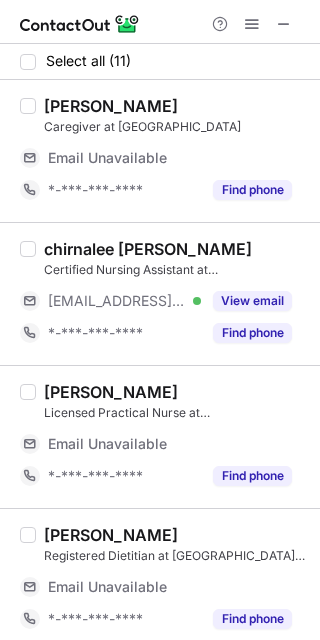 click on "Diana Temoin Registered Dietitian at Sunnyvale Gardens Post Acute Email Unavailable Email address *-***-***-**** Find phone" at bounding box center (160, 579) 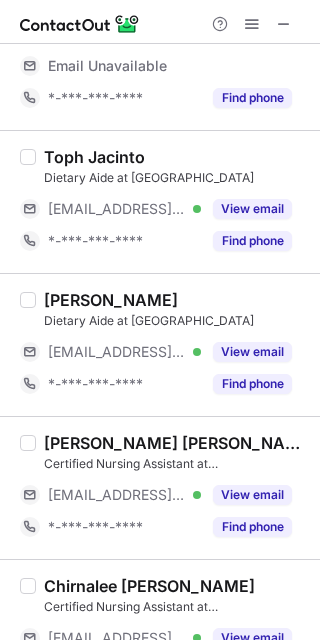 scroll, scrollTop: 1042, scrollLeft: 0, axis: vertical 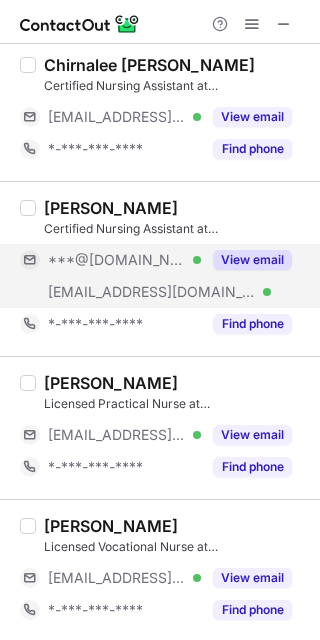 click on "View email" at bounding box center [252, 260] 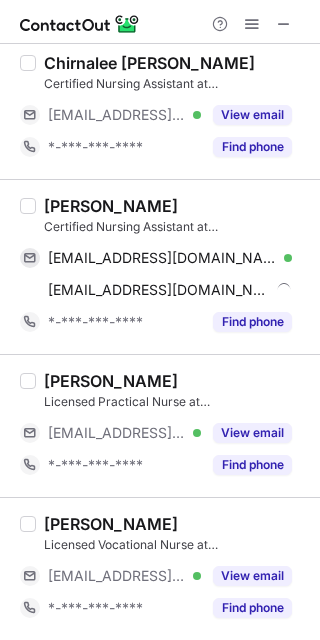 scroll, scrollTop: 946, scrollLeft: 0, axis: vertical 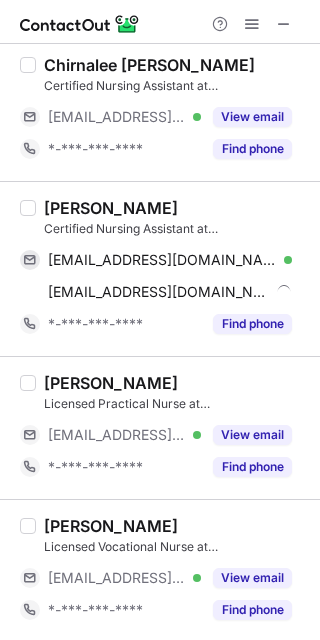 click on "Pearl Aguilar" at bounding box center (111, 208) 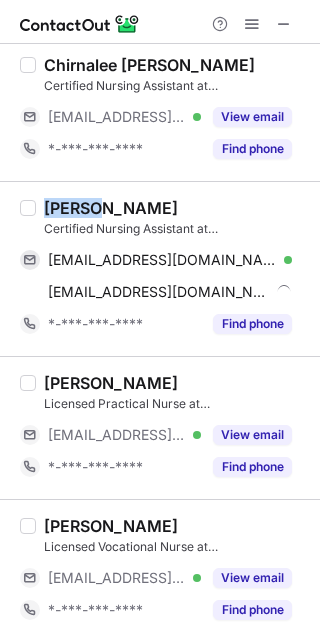 copy on "Pearl" 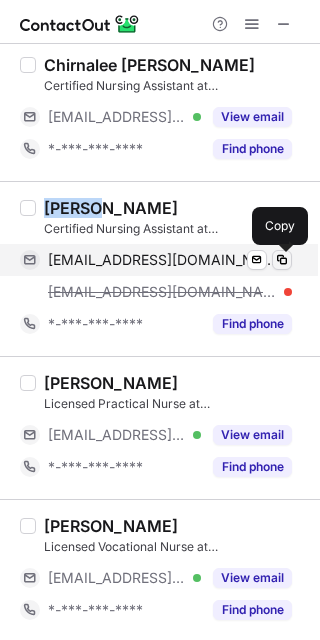 click at bounding box center (282, 260) 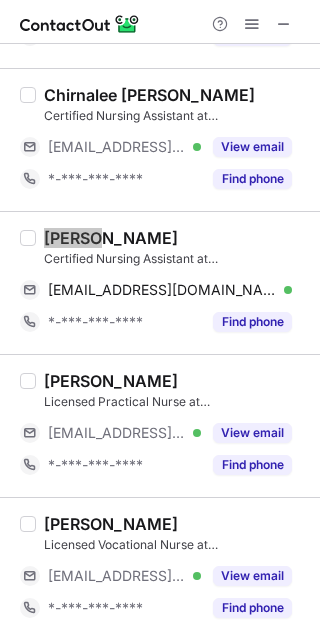 scroll, scrollTop: 920, scrollLeft: 0, axis: vertical 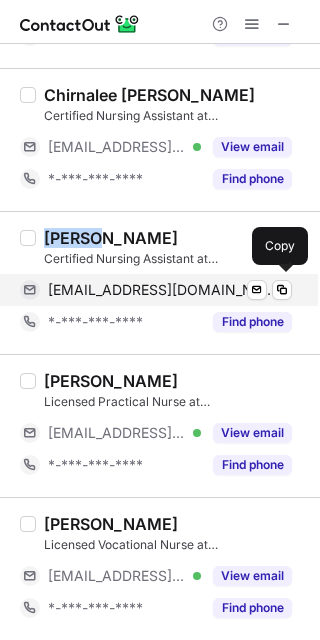 type 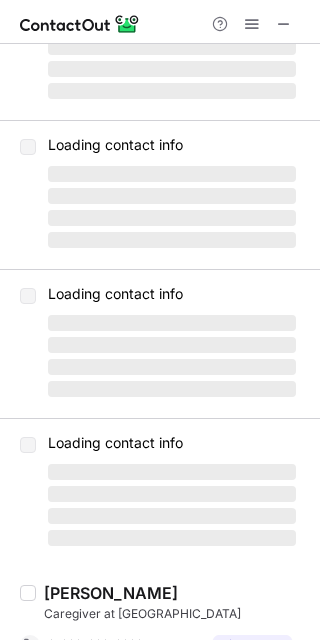 scroll, scrollTop: 0, scrollLeft: 0, axis: both 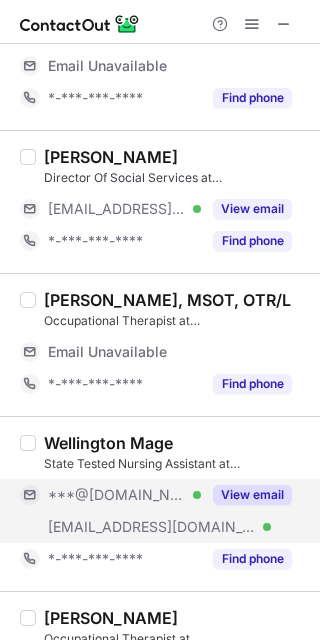 click on "View email" at bounding box center [252, 495] 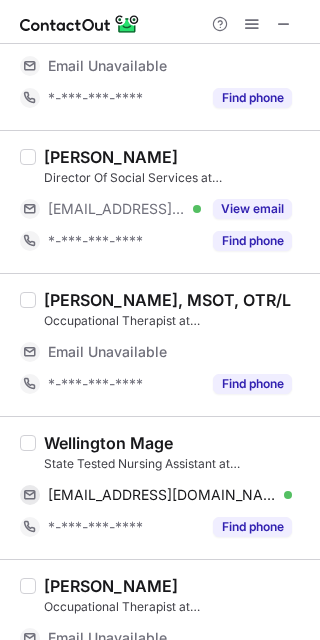 click on "Wellington Mage" at bounding box center (108, 443) 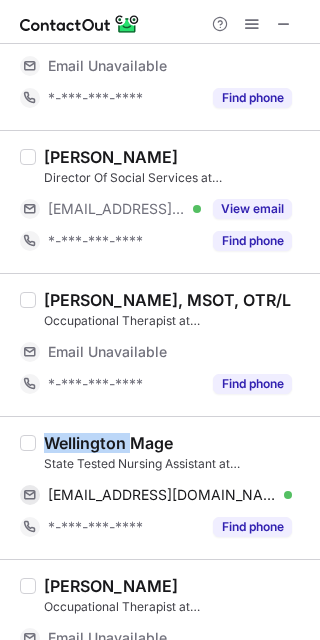 click on "Wellington Mage" at bounding box center (108, 443) 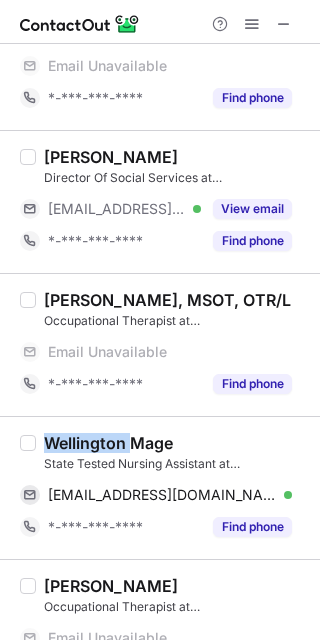 copy on "Wellington" 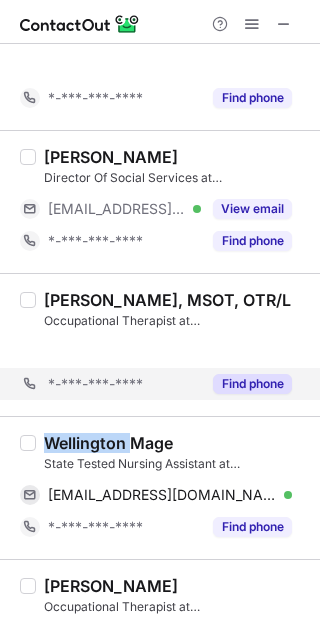 scroll, scrollTop: 489, scrollLeft: 0, axis: vertical 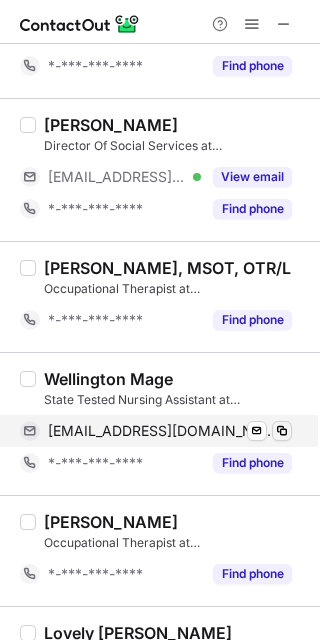 click on "wellymage@gmail.com Verified Send email Copy" at bounding box center [156, 431] 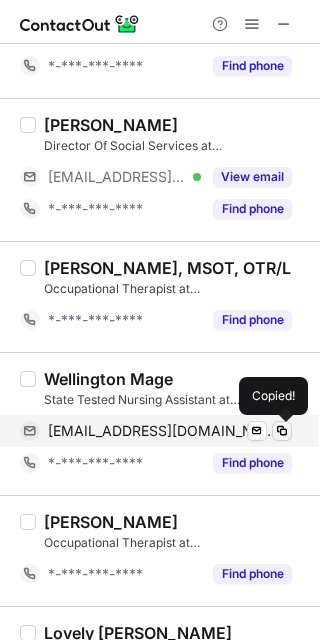click at bounding box center (282, 431) 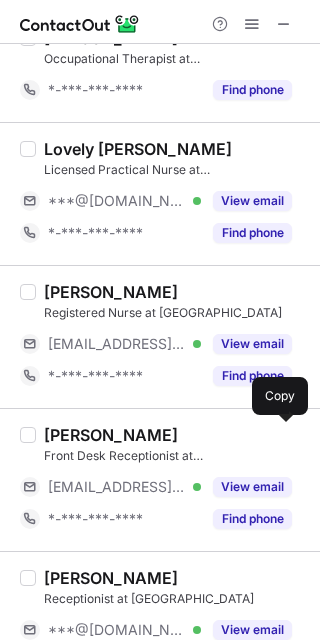 scroll, scrollTop: 1010, scrollLeft: 0, axis: vertical 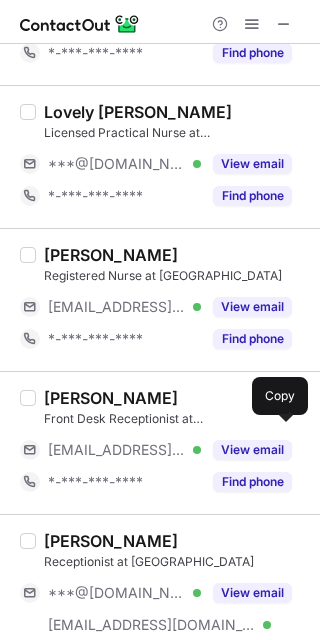 type 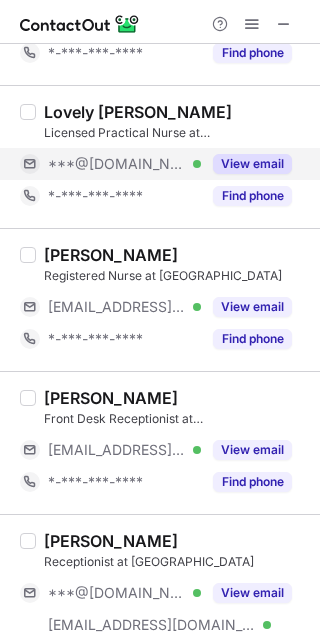 click on "View email" at bounding box center [252, 164] 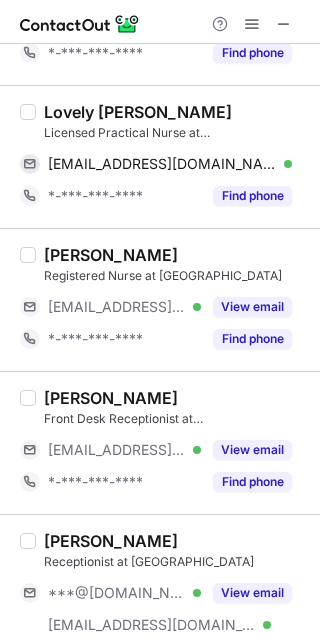 click on "Lovely Tacmo Sotelo" at bounding box center [138, 112] 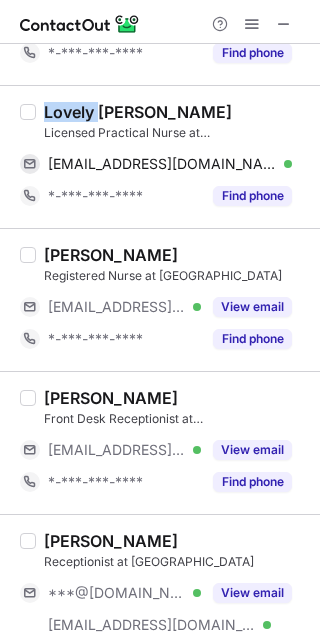 click on "Lovely Tacmo Sotelo" at bounding box center (138, 112) 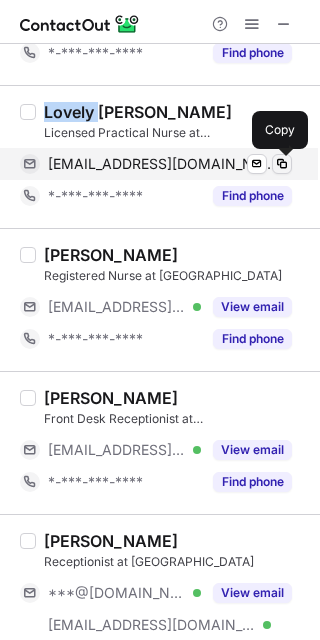 click at bounding box center [282, 164] 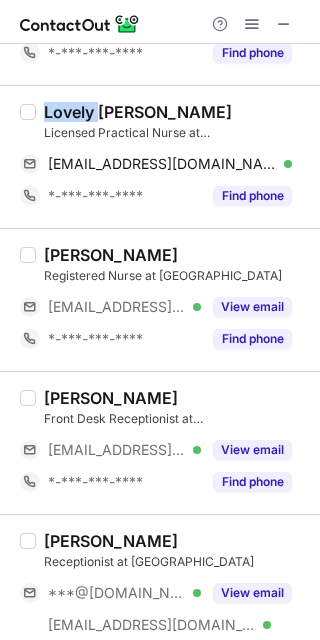drag, startPoint x: 279, startPoint y: 601, endPoint x: 163, endPoint y: 566, distance: 121.16518 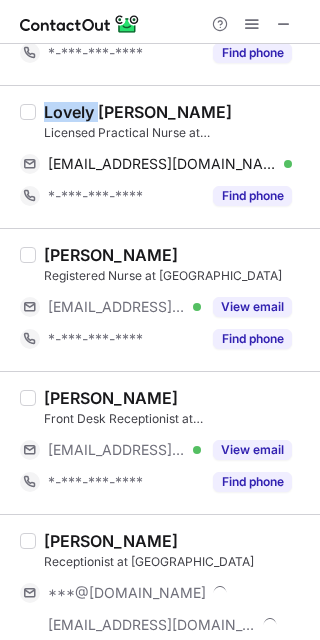 click on "Isabella Ibarra" at bounding box center [111, 541] 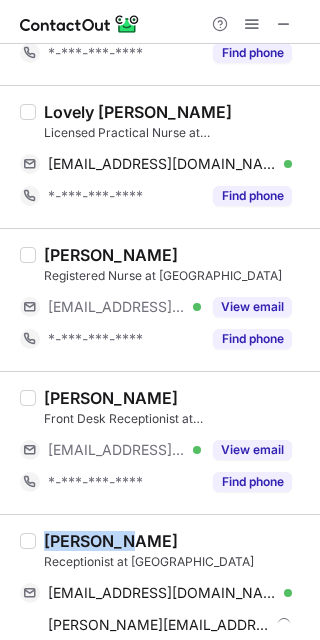 click on "Isabella Ibarra" at bounding box center [111, 541] 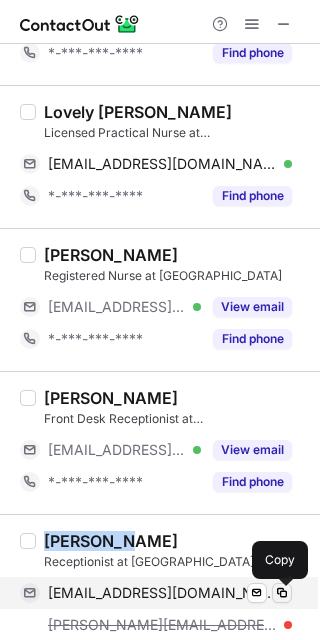 click at bounding box center (282, 593) 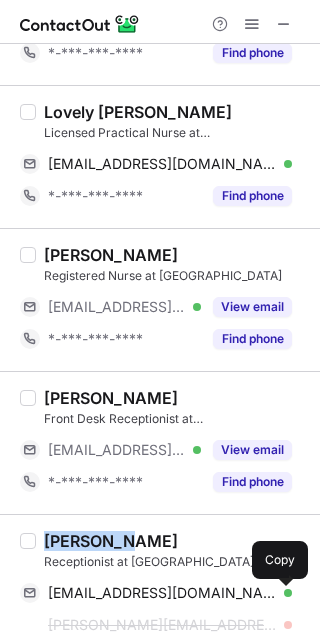 type 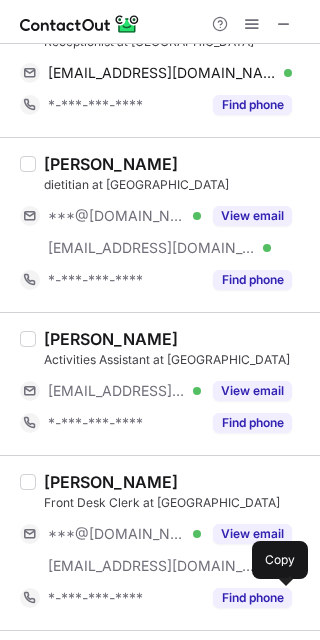 scroll, scrollTop: 1532, scrollLeft: 0, axis: vertical 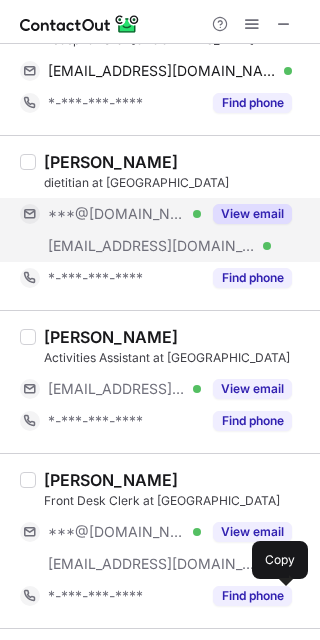 click on "View email" at bounding box center [252, 214] 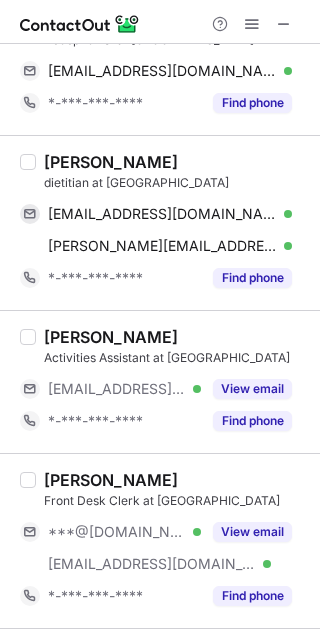 click on "Diana Hendry Temoin" at bounding box center [111, 162] 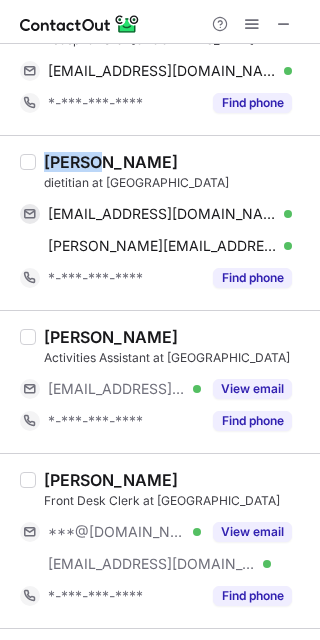 click on "Diana Hendry Temoin" at bounding box center [111, 162] 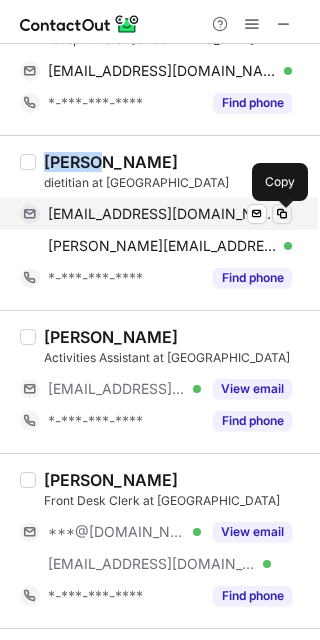 click at bounding box center (282, 214) 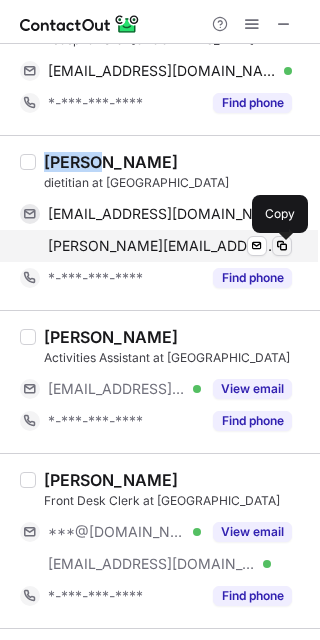 click at bounding box center [282, 246] 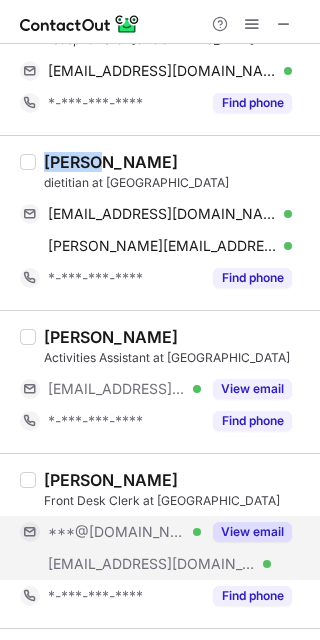 click on "View email" at bounding box center [252, 532] 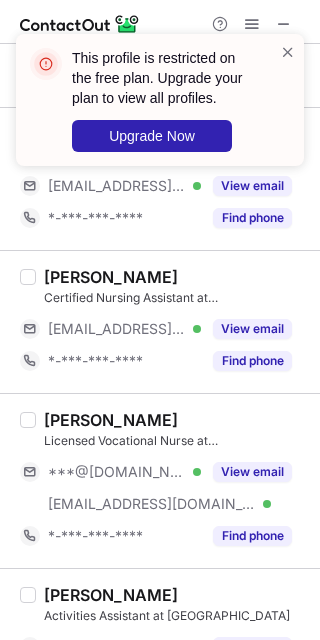 scroll, scrollTop: 2054, scrollLeft: 0, axis: vertical 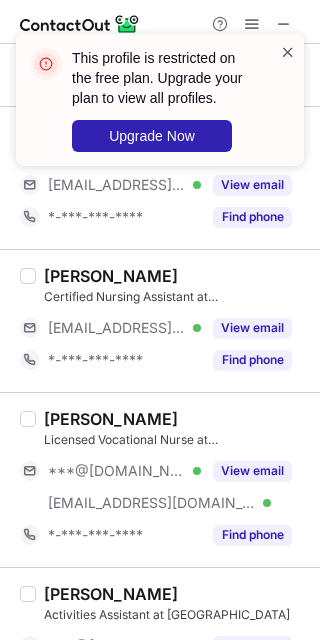 click at bounding box center [288, 52] 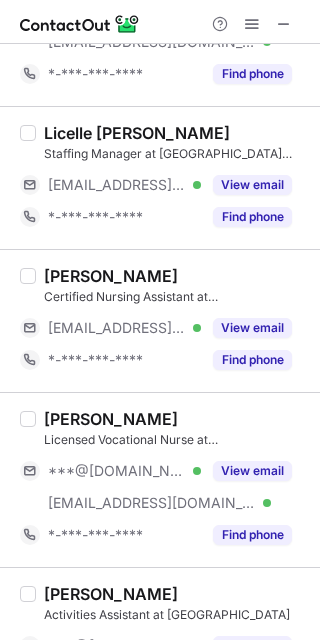 click on "This profile is restricted on the free plan. Upgrade your plan to view all profiles. Upgrade Now" at bounding box center [160, 34] 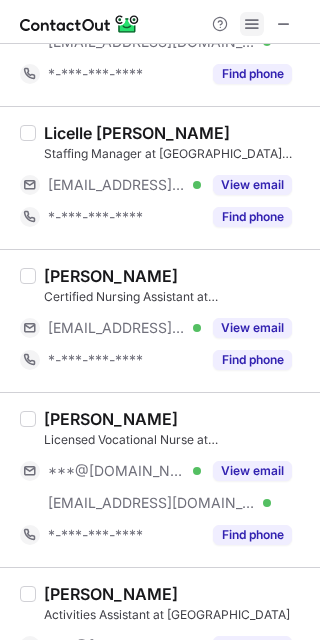 click at bounding box center (252, 24) 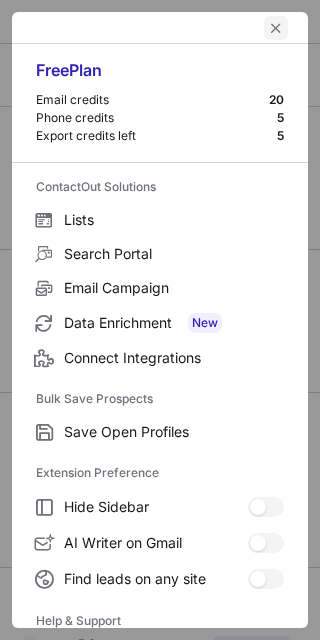 click at bounding box center [276, 28] 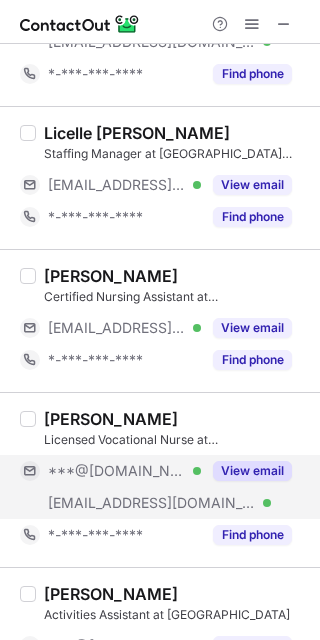 click on "View email" at bounding box center (252, 471) 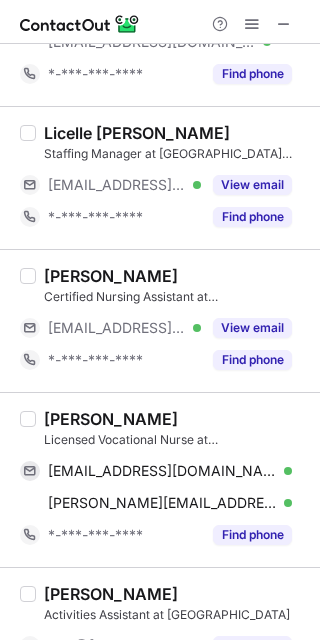 click on "Ryan Ban" at bounding box center (111, 419) 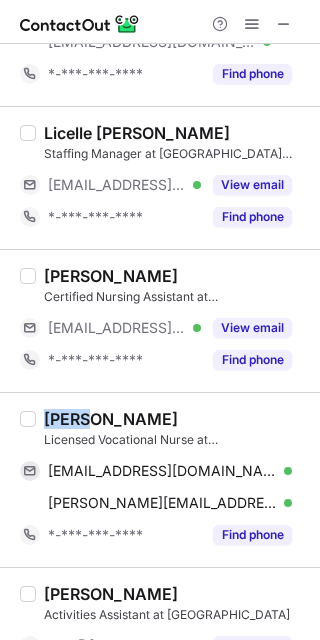 click on "Ryan Ban" at bounding box center [111, 419] 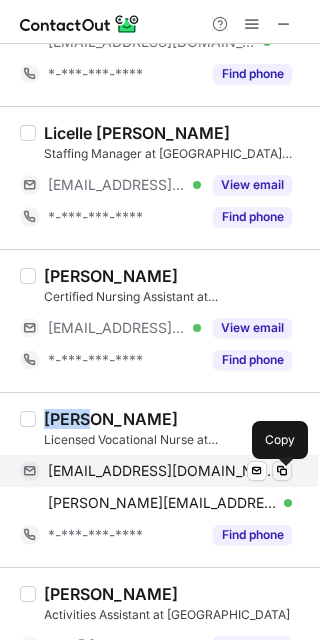 click at bounding box center (282, 471) 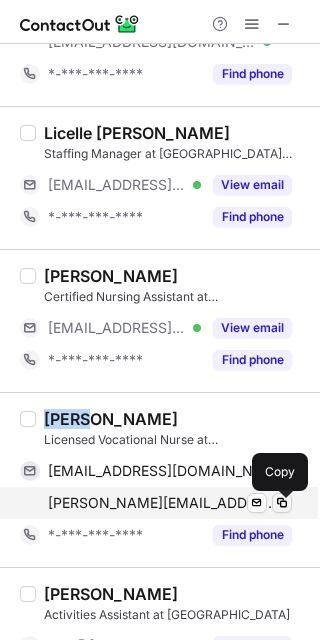 click at bounding box center (282, 503) 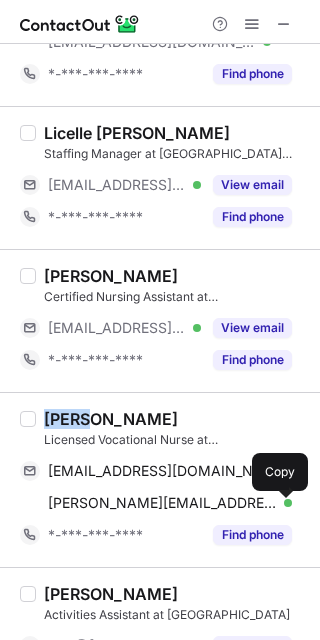 scroll, scrollTop: 2576, scrollLeft: 0, axis: vertical 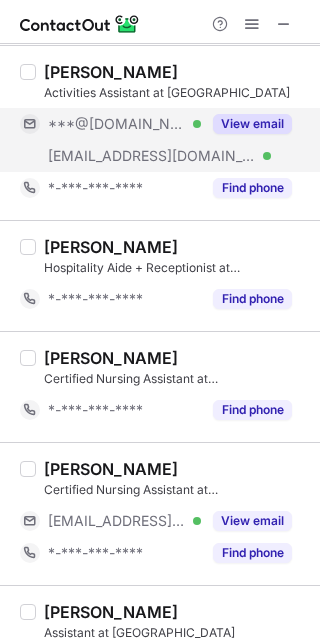 click on "View email" at bounding box center (252, 124) 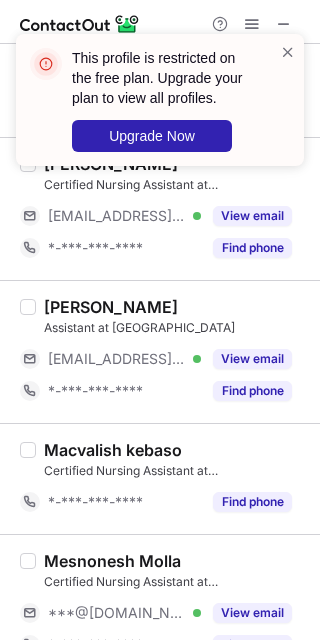 scroll, scrollTop: 2926, scrollLeft: 0, axis: vertical 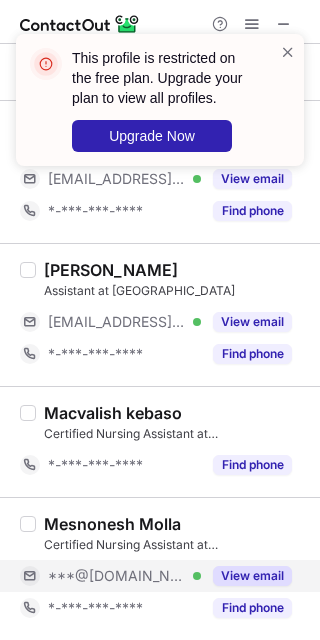 click on "View email" at bounding box center (252, 576) 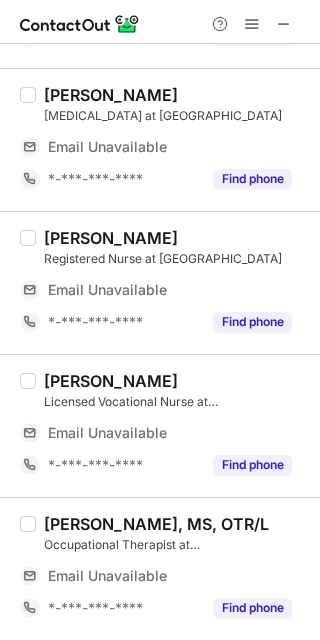 scroll, scrollTop: 0, scrollLeft: 0, axis: both 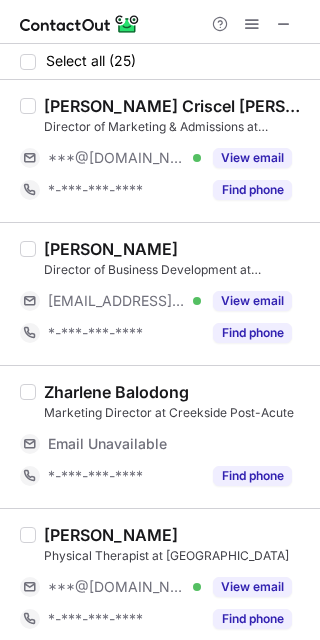 click on "Alana Criscel Bautista, LVN Director of Marketing & Admissions at Sunnyvale Gardens Post-Acute (Formerly ManorCare) ***@yahoo.com Verified View email *-***-***-**** Find phone" at bounding box center [172, 151] 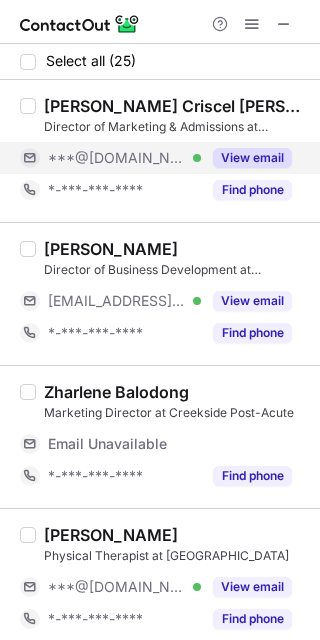 click on "View email" at bounding box center [252, 158] 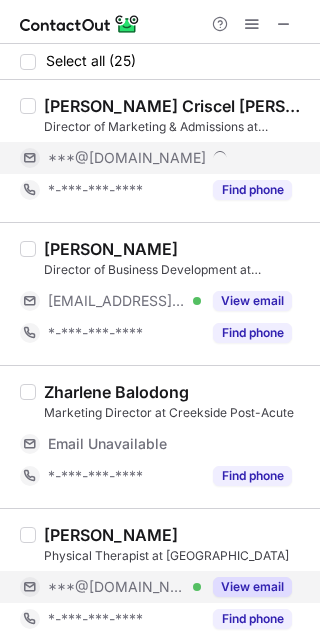 click on "View email" at bounding box center [246, 587] 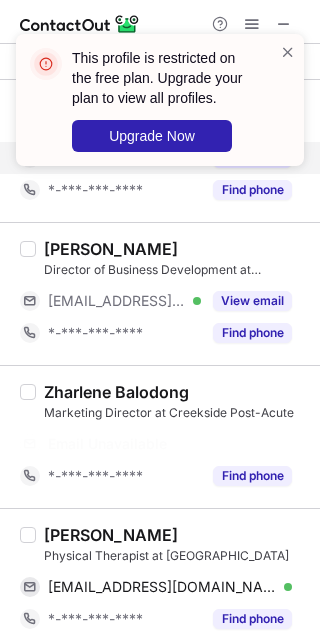 drag, startPoint x: 292, startPoint y: 46, endPoint x: 252, endPoint y: 177, distance: 136.9708 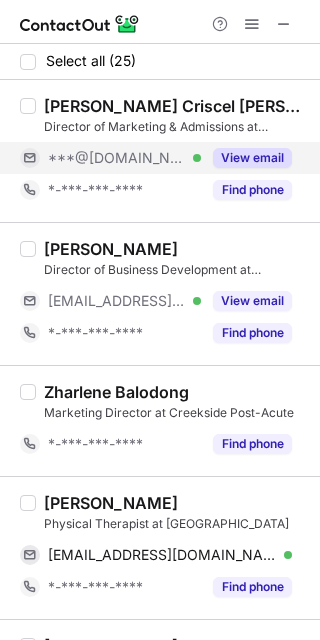 click on "Kavya Kunder" at bounding box center [111, 503] 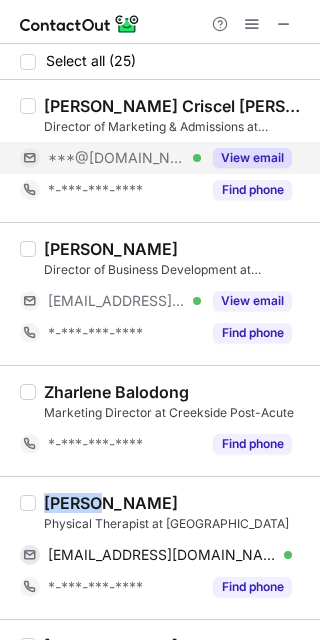 click on "Kavya Kunder" at bounding box center (111, 503) 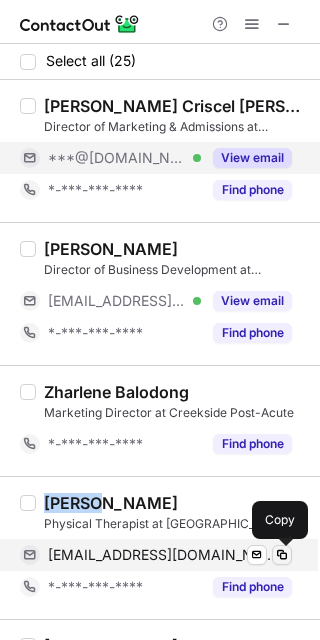click at bounding box center [282, 555] 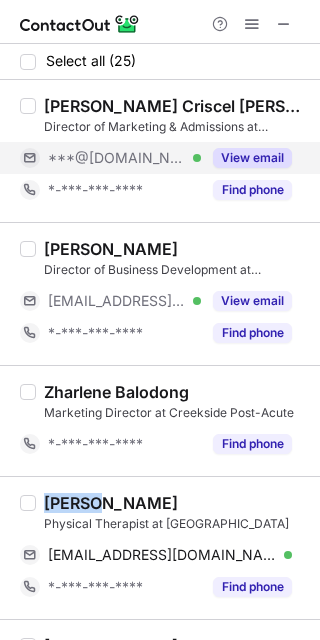 scroll, scrollTop: 521, scrollLeft: 0, axis: vertical 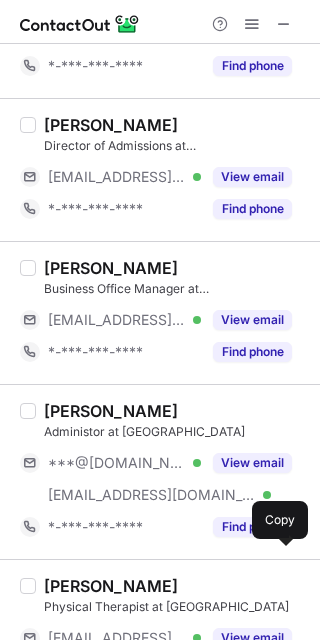 type 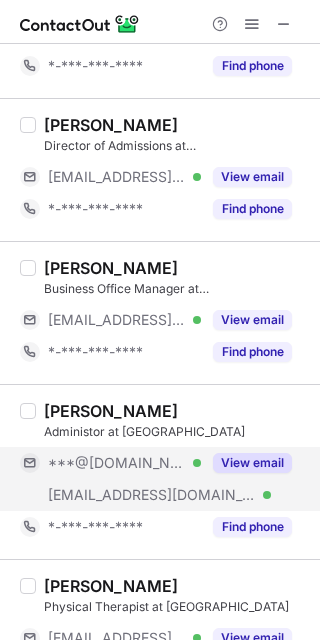 click on "View email" at bounding box center [252, 463] 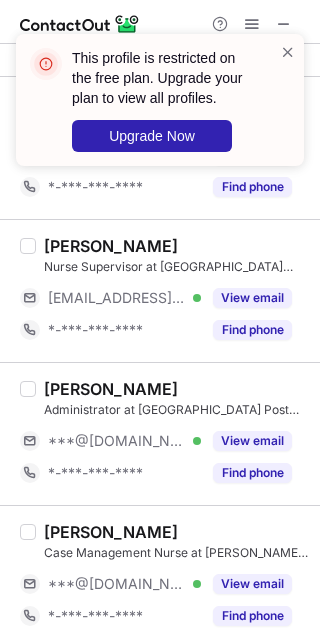 scroll, scrollTop: 1042, scrollLeft: 0, axis: vertical 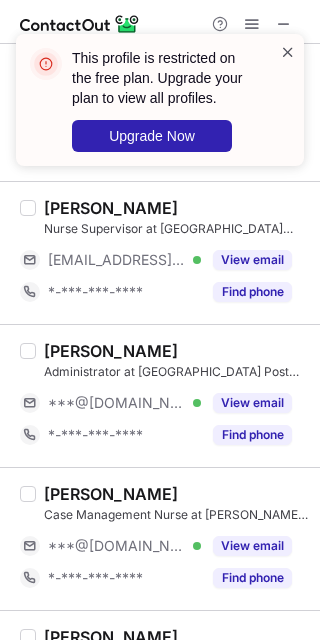 click at bounding box center [288, 52] 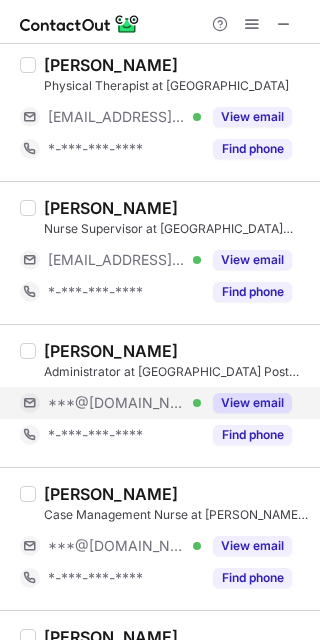 click on "View email" at bounding box center (252, 403) 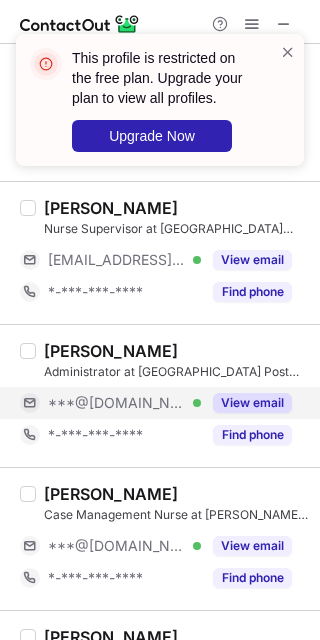 click on "View email" at bounding box center (252, 403) 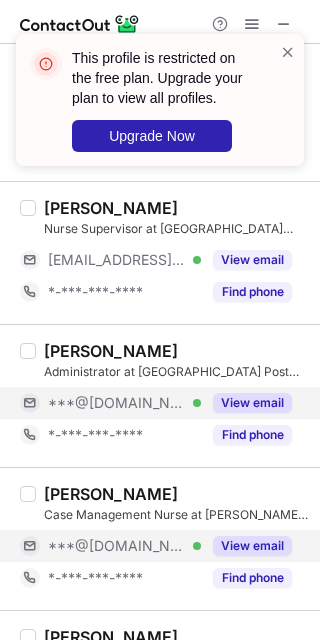 click on "View email" at bounding box center [252, 546] 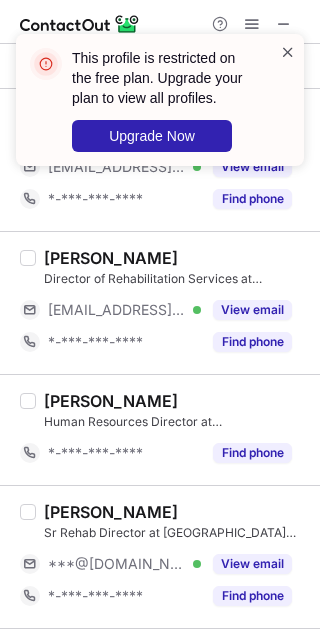click at bounding box center (288, 52) 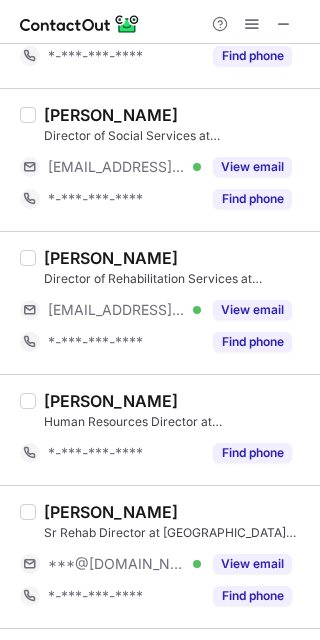 click on "This profile is restricted on the free plan. Upgrade your plan to view all profiles. Upgrade Now" at bounding box center (160, 34) 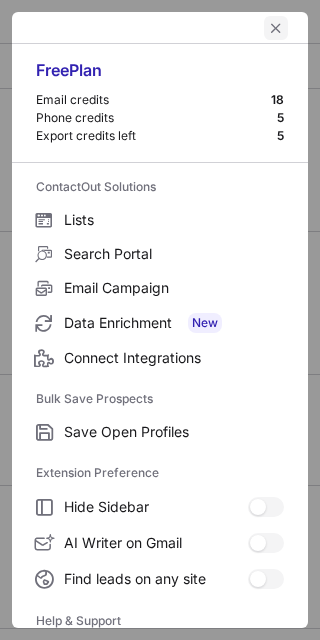 click at bounding box center (276, 28) 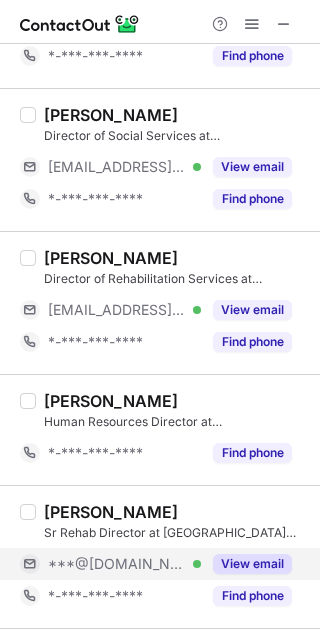 click on "View email" at bounding box center (252, 564) 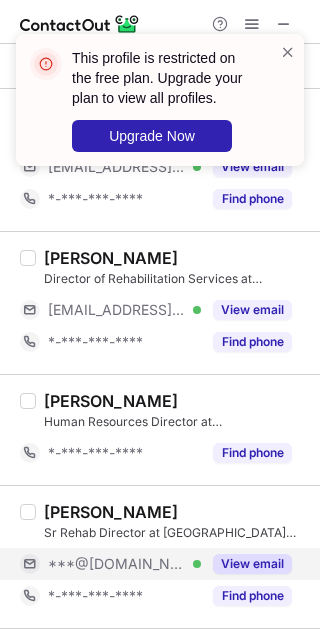 scroll, scrollTop: 2086, scrollLeft: 0, axis: vertical 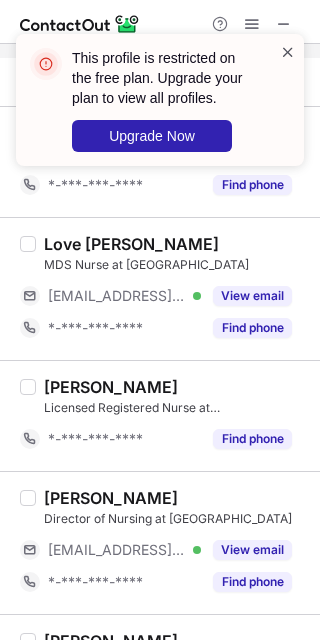 click at bounding box center [288, 52] 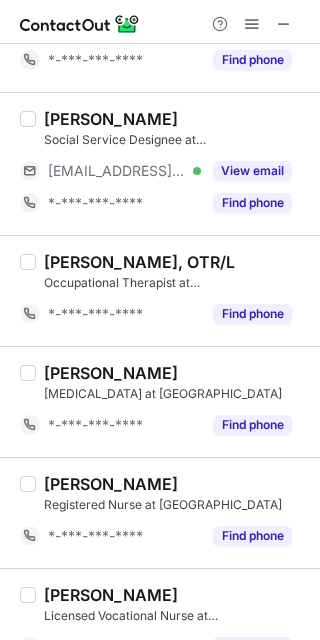 scroll, scrollTop: 2766, scrollLeft: 0, axis: vertical 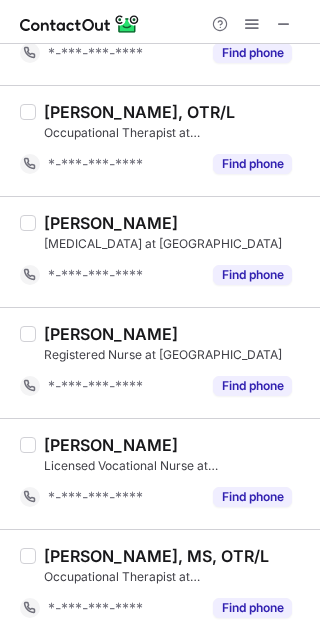 click on "*-***-***-****" at bounding box center (110, 275) 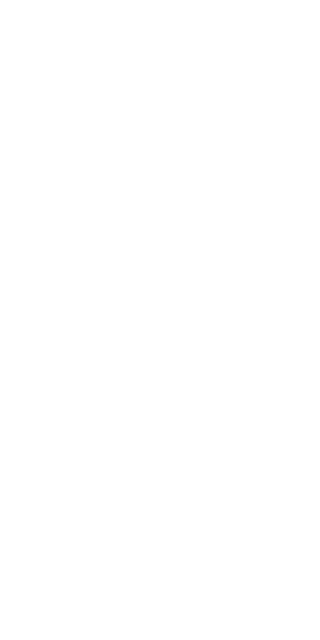 scroll, scrollTop: 0, scrollLeft: 0, axis: both 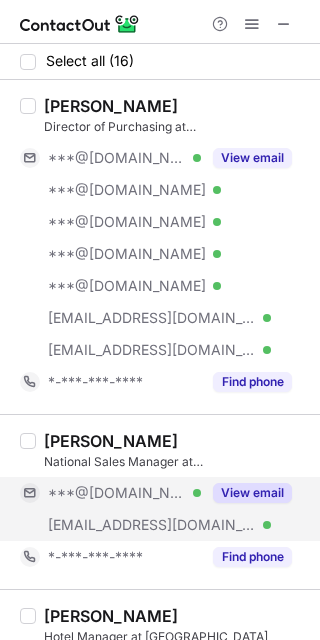 click on "View email" at bounding box center (252, 493) 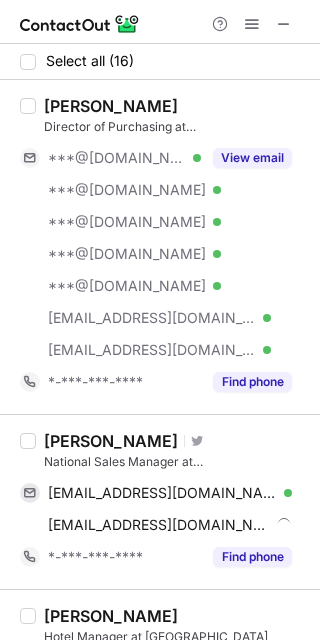 click on "Shelley Ng" at bounding box center (111, 441) 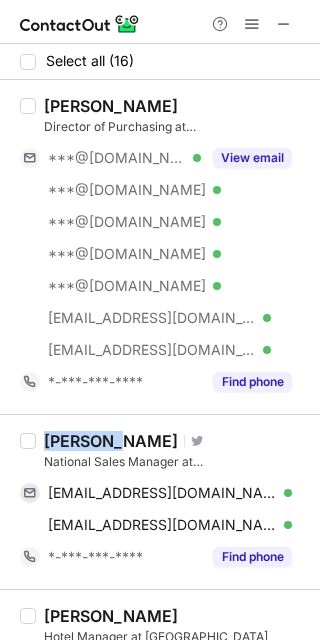 click on "Shelley Ng" at bounding box center [111, 441] 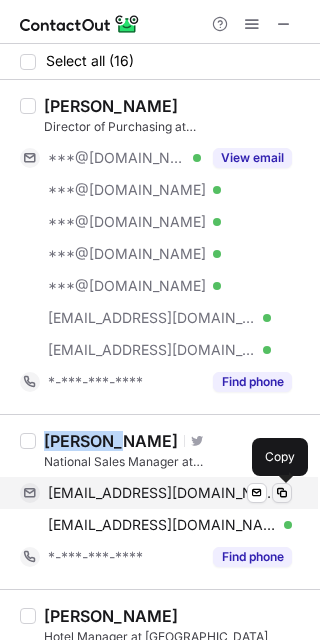 click at bounding box center [282, 493] 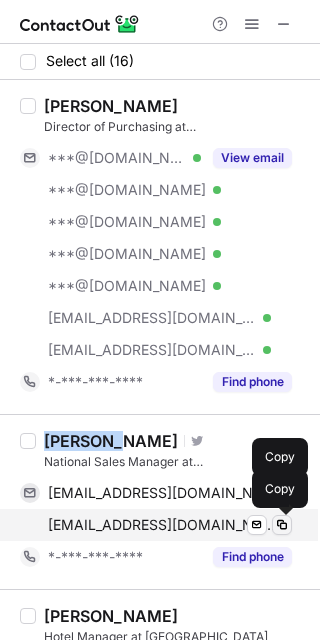 click at bounding box center [282, 525] 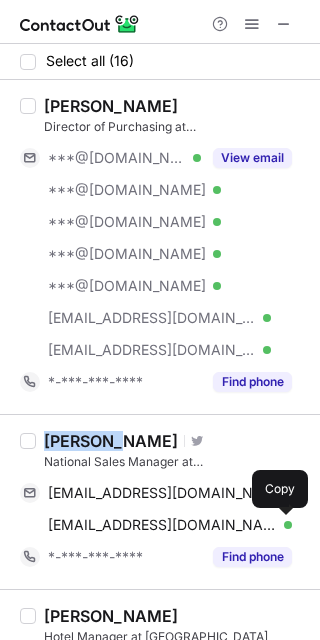 scroll, scrollTop: 521, scrollLeft: 0, axis: vertical 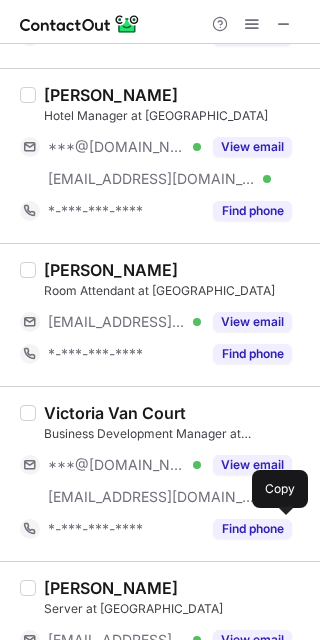 type 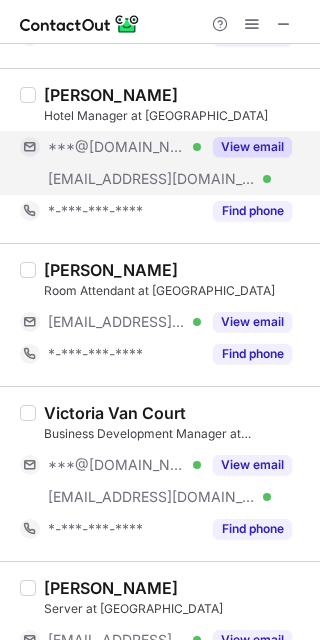 click on "View email" at bounding box center [252, 147] 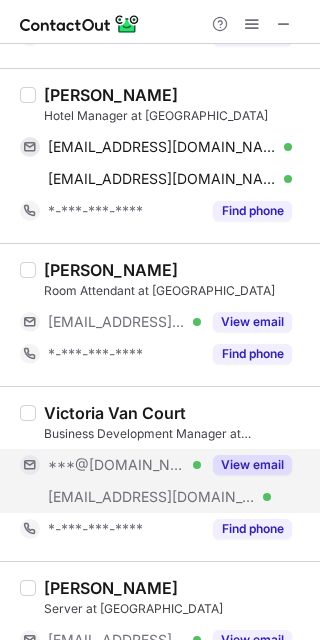 click on "View email" at bounding box center (252, 465) 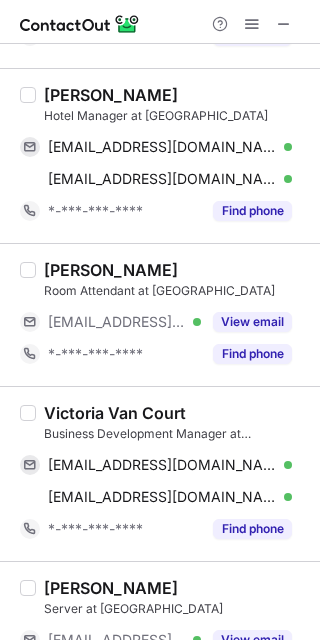 click on "Vivian Chen" at bounding box center (111, 95) 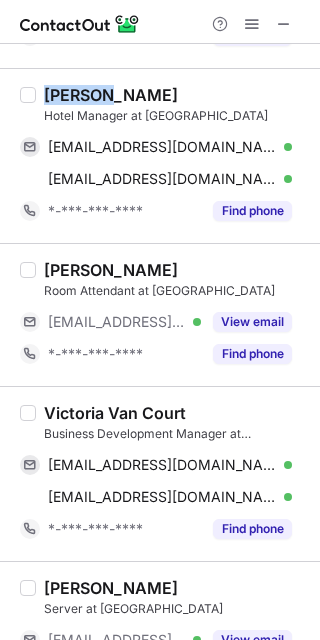 click on "Vivian Chen" at bounding box center [111, 95] 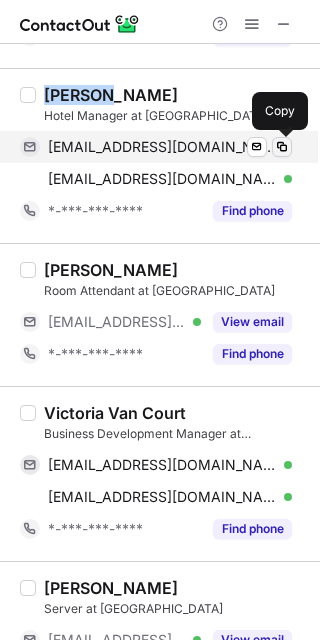click at bounding box center (282, 147) 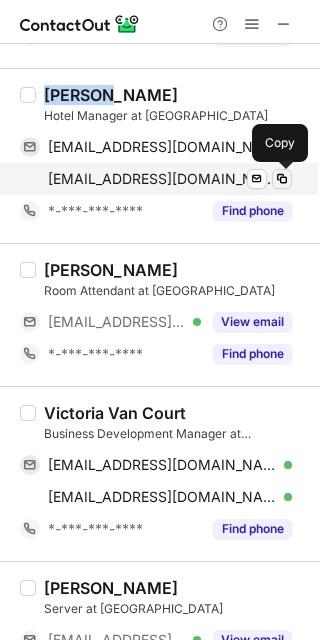 click at bounding box center [282, 179] 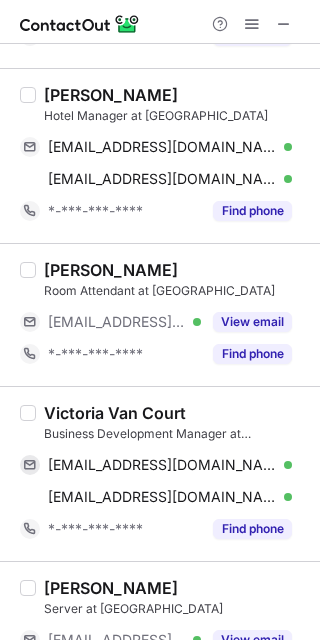 click on "Victoria Van Court" at bounding box center (115, 413) 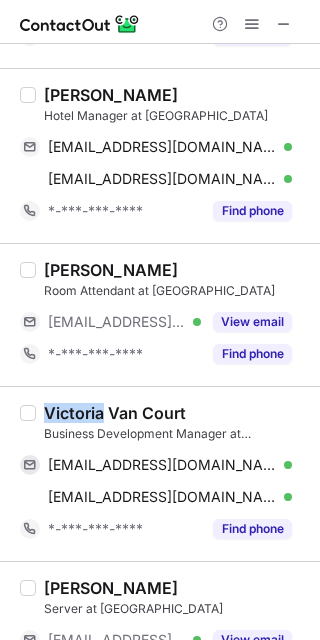click on "Victoria Van Court" at bounding box center (115, 413) 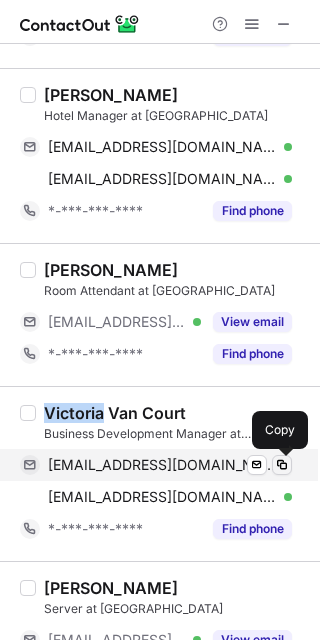 click at bounding box center [282, 465] 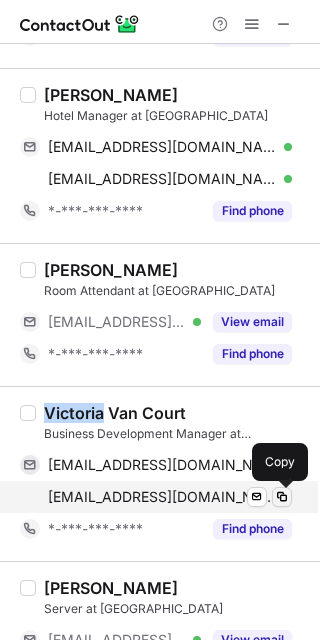 click at bounding box center (282, 497) 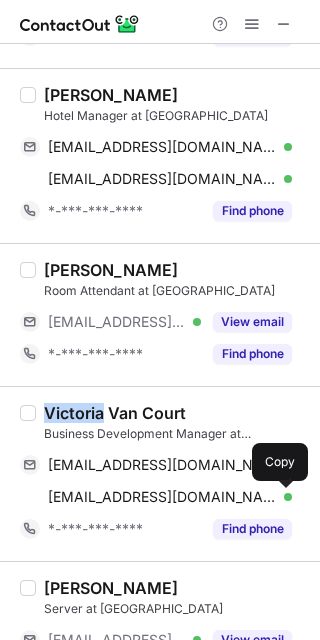 scroll, scrollTop: 1042, scrollLeft: 0, axis: vertical 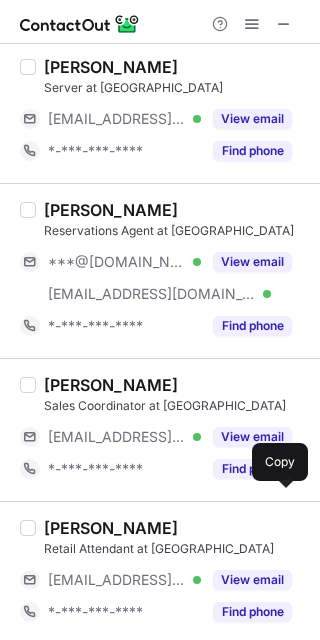 type 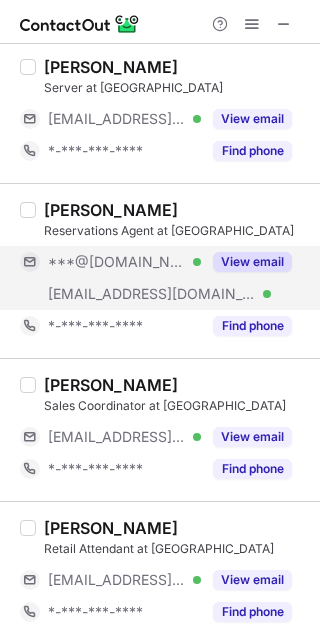 click on "View email" at bounding box center [252, 262] 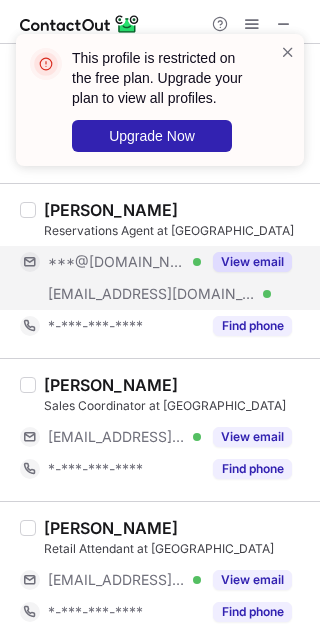 scroll, scrollTop: 1564, scrollLeft: 0, axis: vertical 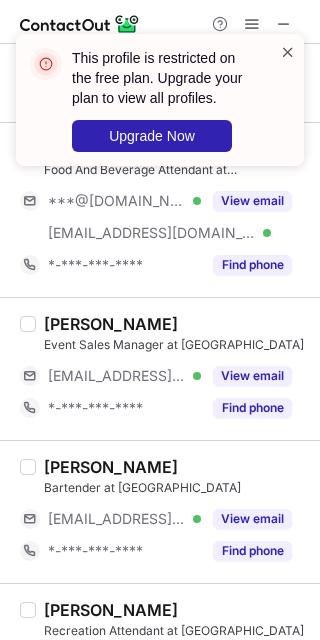 click at bounding box center (288, 52) 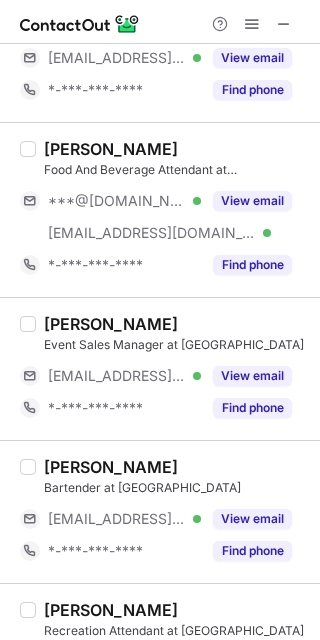 click on "View email" at bounding box center (252, 201) 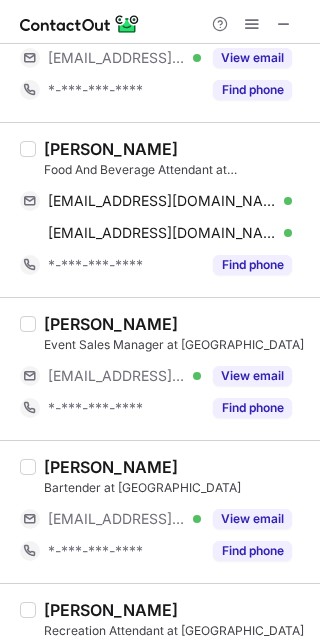 click on "Miroslav Ferko" at bounding box center [111, 149] 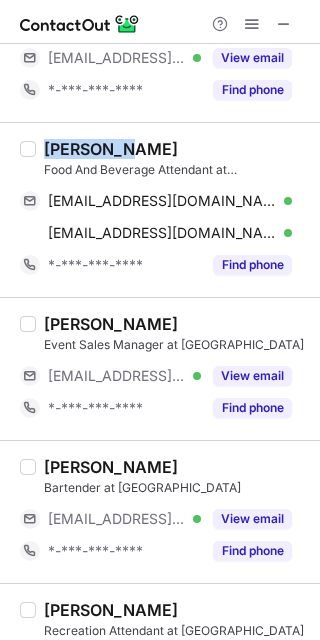 click on "Miroslav Ferko" at bounding box center [111, 149] 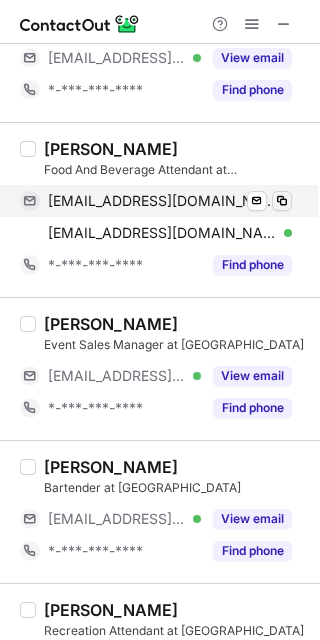 drag, startPoint x: 299, startPoint y: 201, endPoint x: 291, endPoint y: 210, distance: 12.0415945 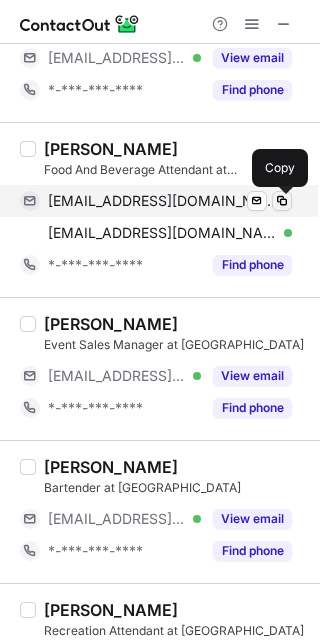 click at bounding box center (282, 201) 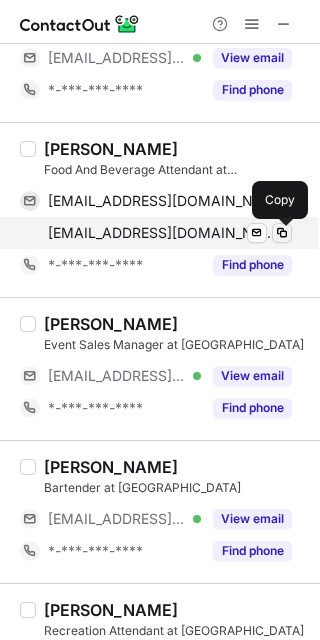 click at bounding box center (282, 233) 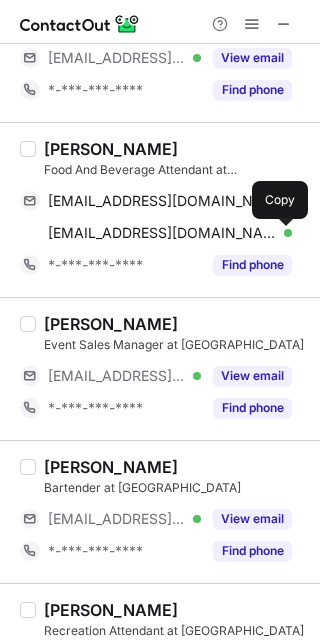 scroll, scrollTop: 2086, scrollLeft: 0, axis: vertical 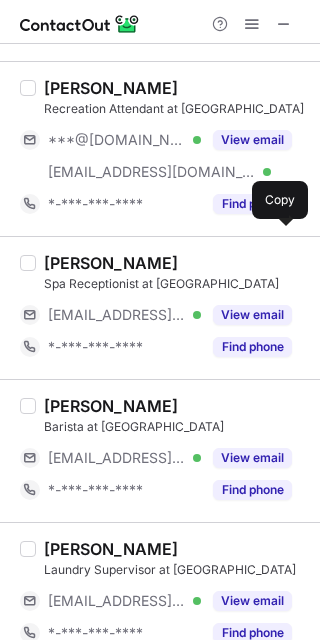 type 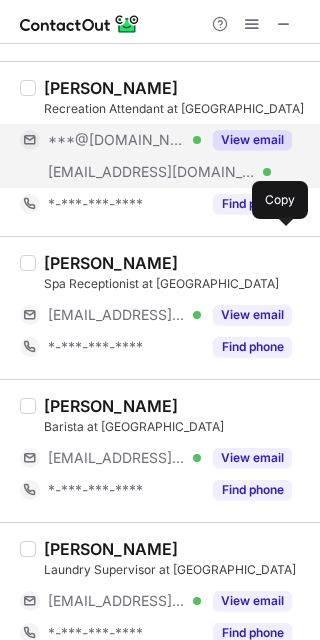 click on "View email" at bounding box center (252, 140) 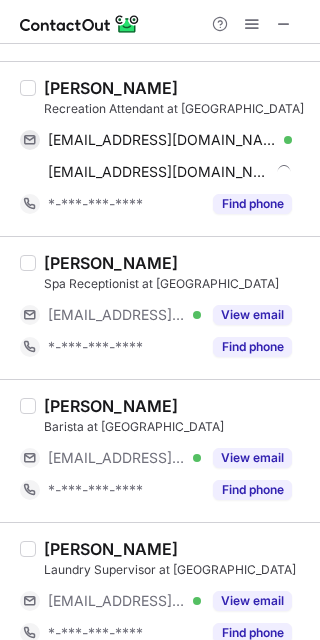 click on "Corbin Oxnard" at bounding box center (111, 88) 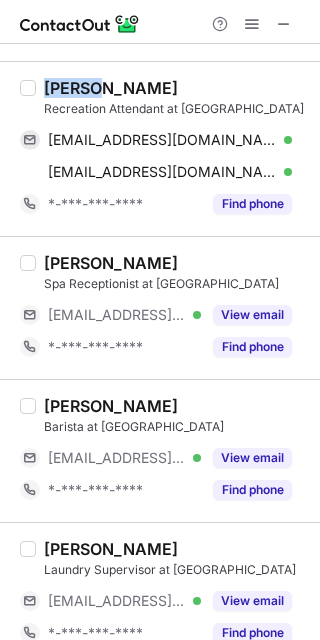 click on "Corbin Oxnard" at bounding box center [111, 88] 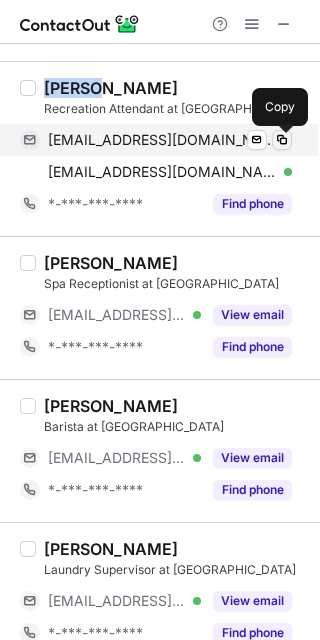 click at bounding box center (282, 140) 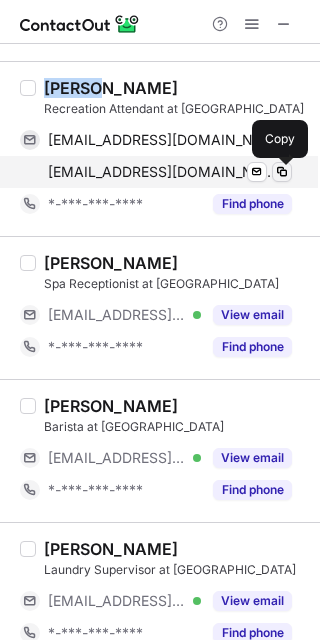 click at bounding box center (282, 172) 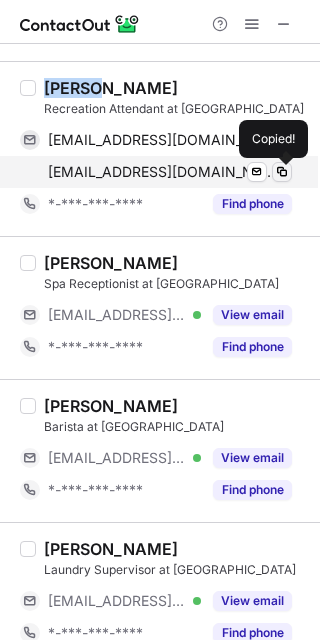 click at bounding box center (282, 172) 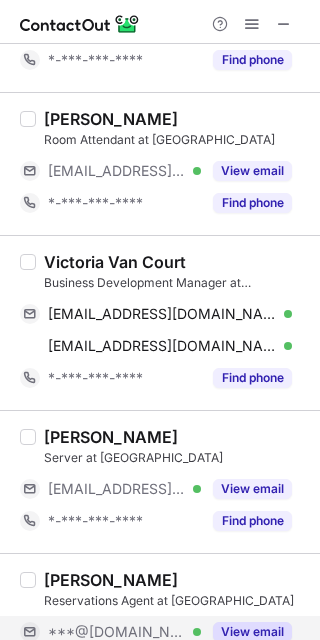 scroll, scrollTop: 116, scrollLeft: 0, axis: vertical 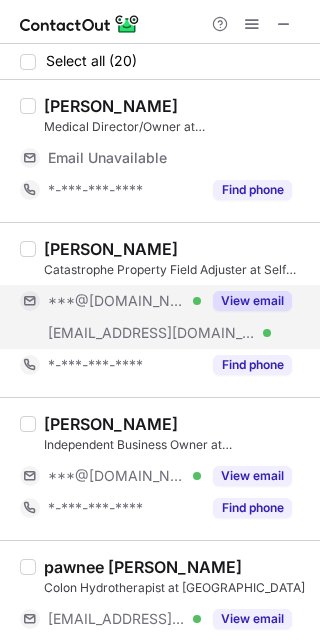 click on "View email" at bounding box center (252, 301) 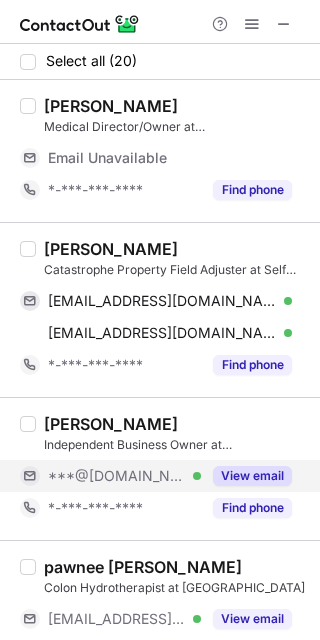 click on "View email" at bounding box center (252, 476) 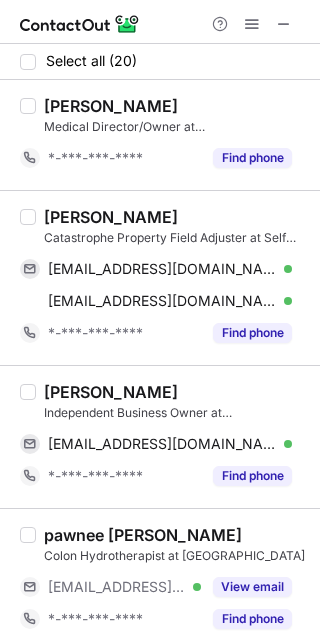 click on "[PERSON_NAME]" at bounding box center (111, 217) 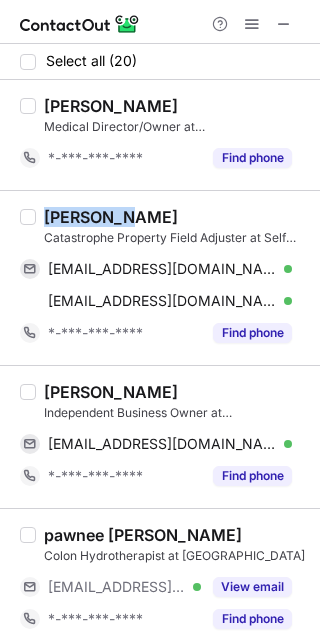 click on "[PERSON_NAME]" at bounding box center (111, 217) 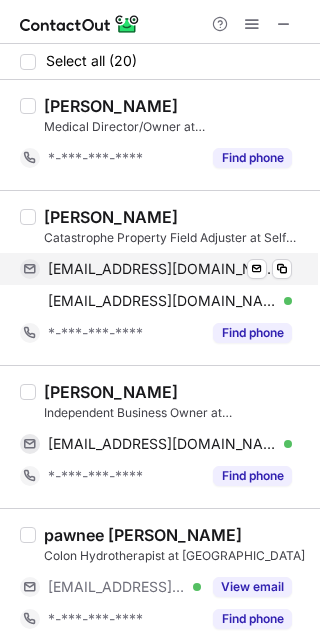 click on "[EMAIL_ADDRESS][DOMAIN_NAME] Verified Send email Copy" at bounding box center [156, 269] 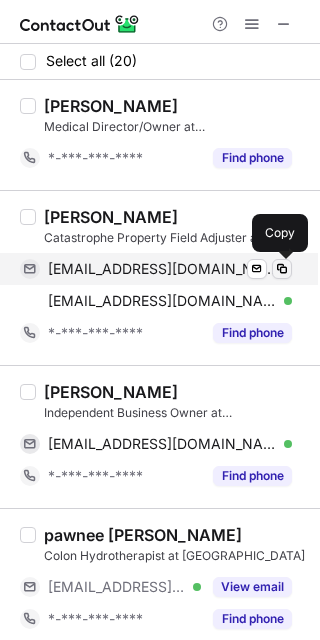 click at bounding box center (282, 269) 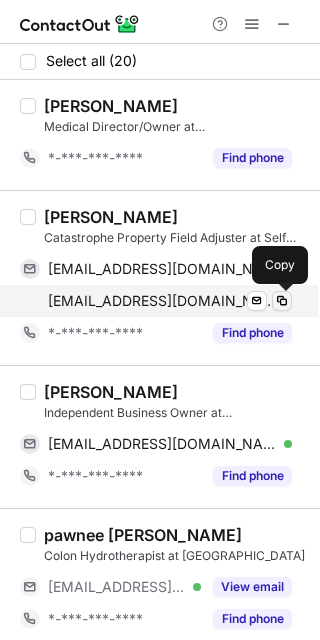 click at bounding box center [282, 301] 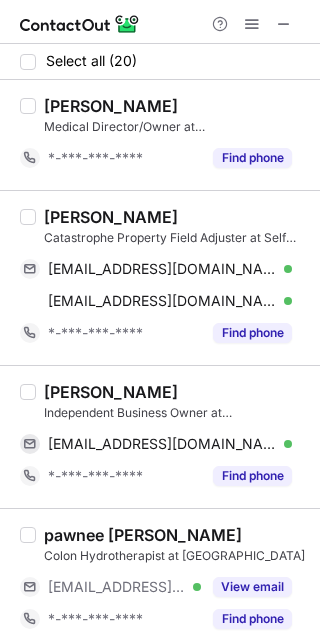 click on "[PERSON_NAME]" at bounding box center [111, 392] 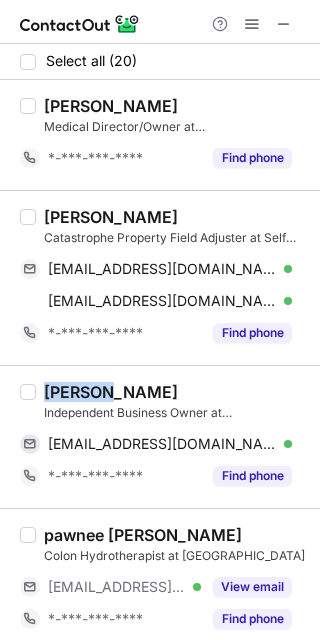 click on "[PERSON_NAME]" at bounding box center [111, 392] 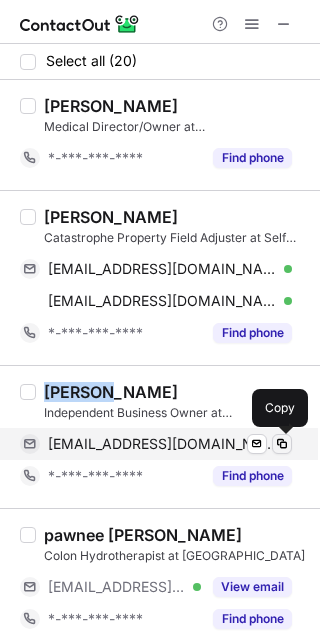 click at bounding box center (282, 444) 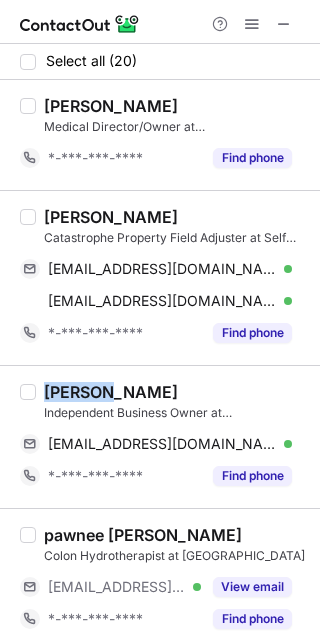 scroll, scrollTop: 521, scrollLeft: 0, axis: vertical 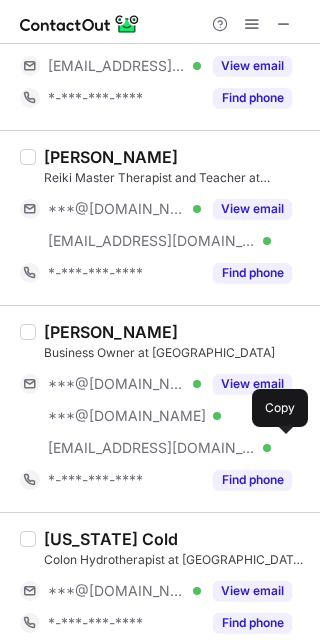 type 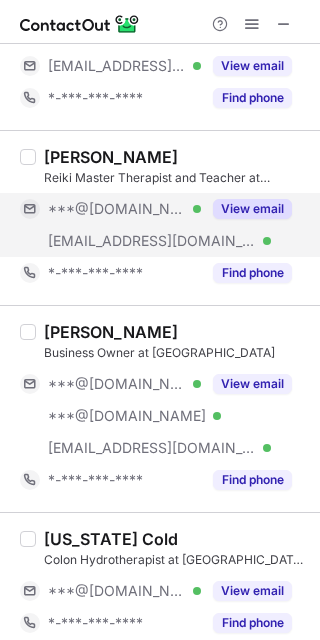 click on "View email" at bounding box center [252, 209] 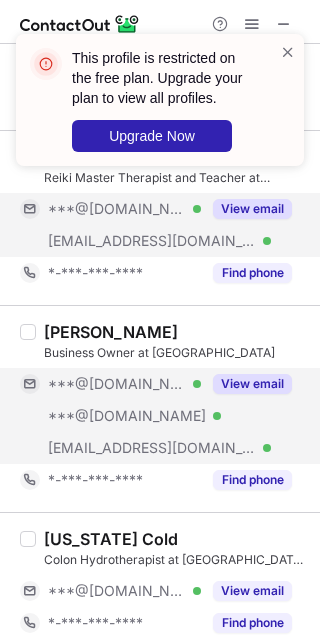 click on "View email" at bounding box center [252, 384] 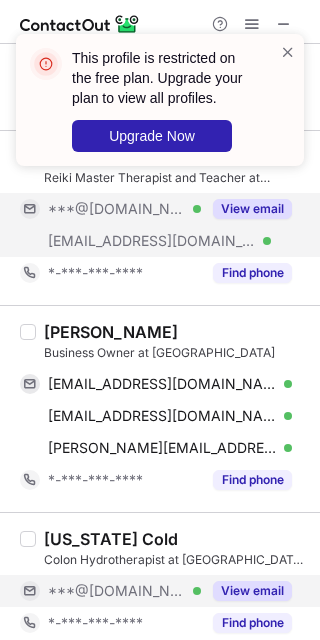 click on "View email" at bounding box center (252, 591) 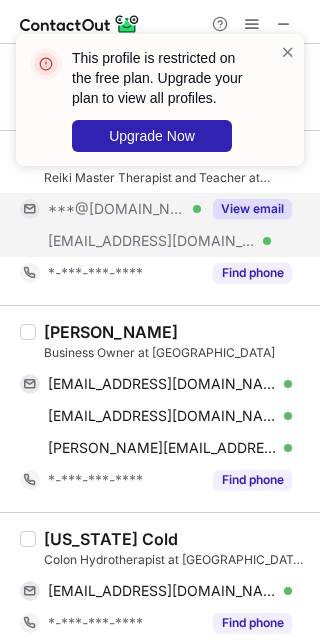 click on "[PERSON_NAME]" at bounding box center [111, 332] 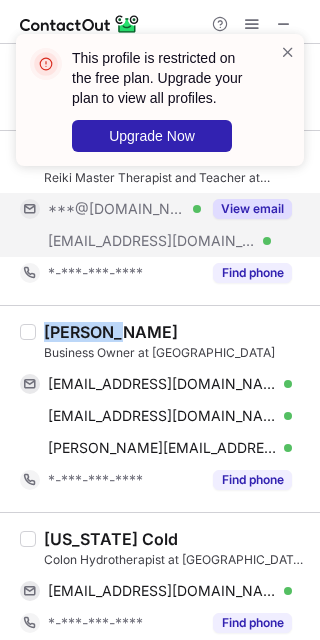click on "[PERSON_NAME]" at bounding box center (111, 332) 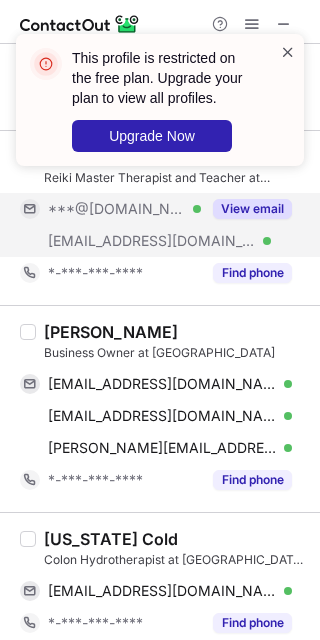 click at bounding box center [288, 52] 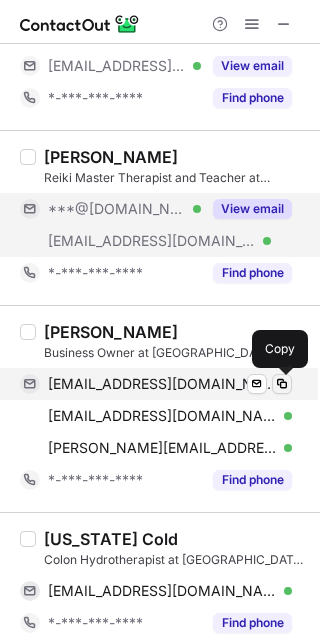click at bounding box center [282, 384] 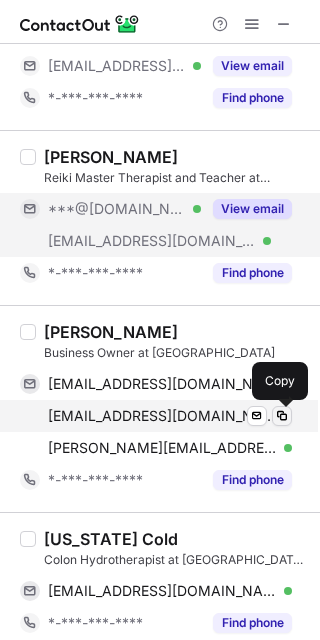 click at bounding box center [282, 416] 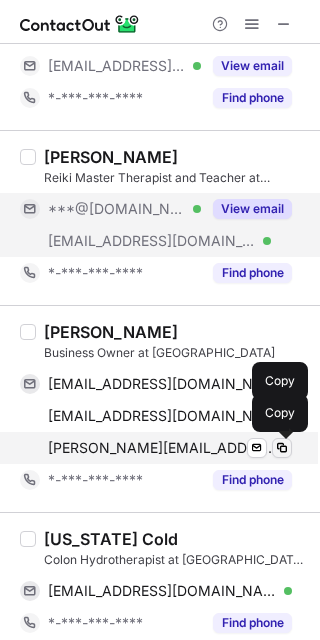 click at bounding box center (282, 448) 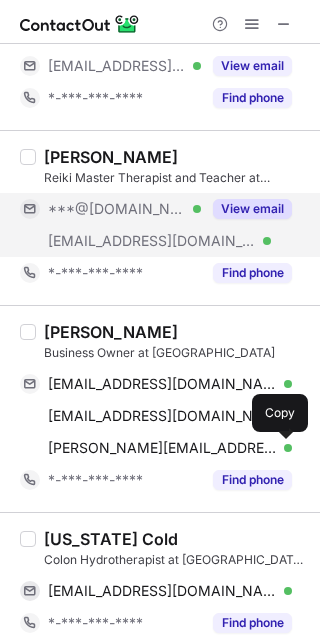 click on "Georgia Cold" at bounding box center (111, 539) 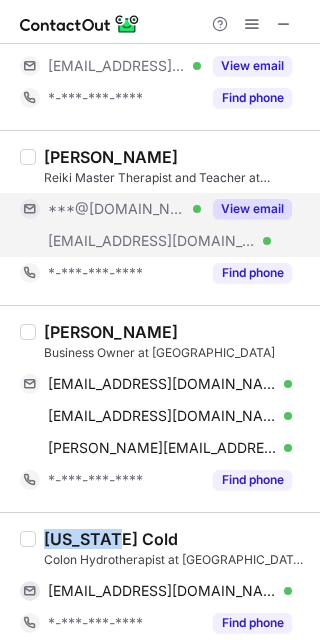 click on "Georgia Cold" at bounding box center [111, 539] 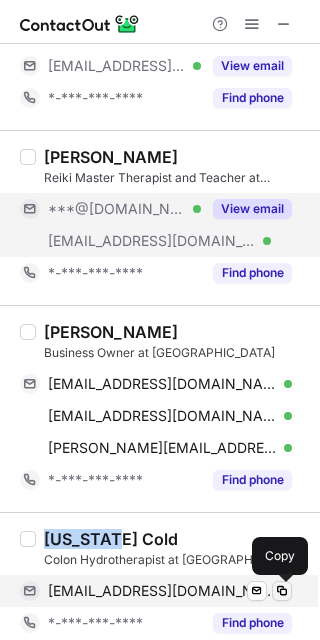 click at bounding box center (282, 591) 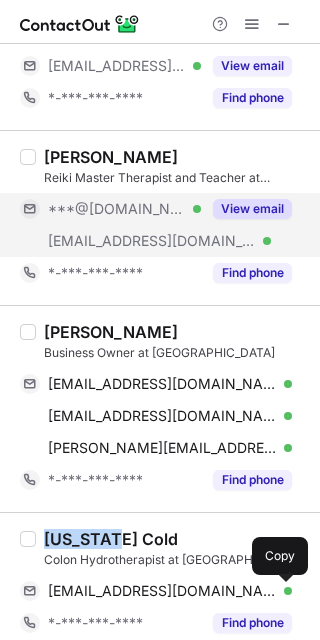 scroll, scrollTop: 1042, scrollLeft: 0, axis: vertical 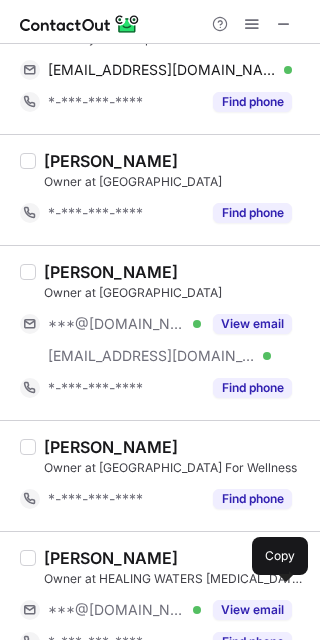 type 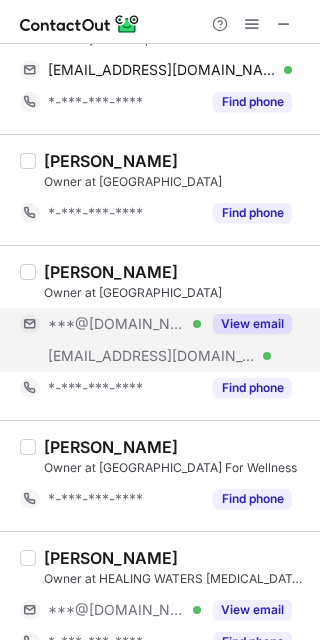 click on "View email" at bounding box center [252, 324] 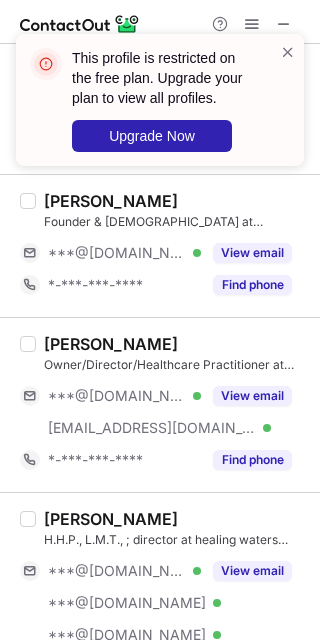 scroll, scrollTop: 1564, scrollLeft: 0, axis: vertical 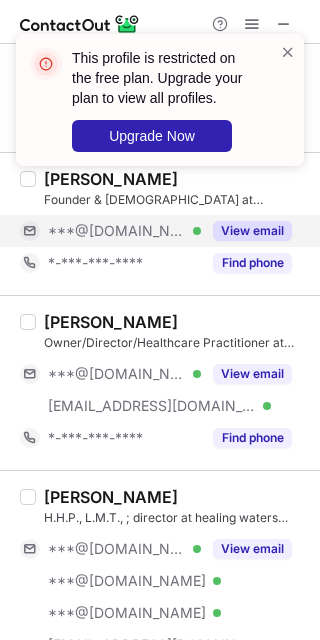 click on "View email" at bounding box center [246, 231] 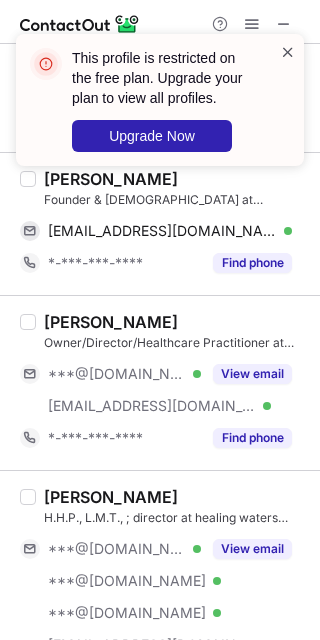 click at bounding box center [288, 52] 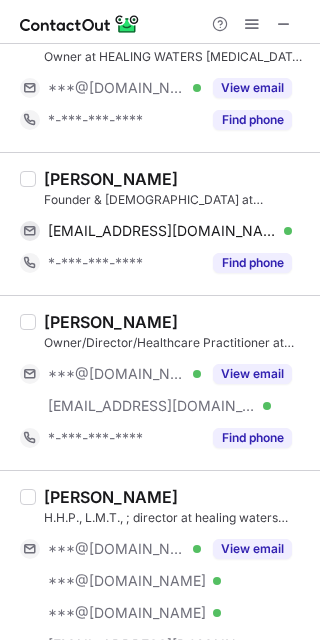 click on "Brenda B Singleton" at bounding box center (111, 179) 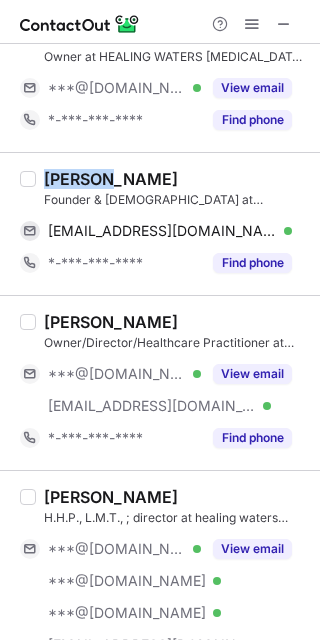 click on "Brenda B Singleton" at bounding box center (111, 179) 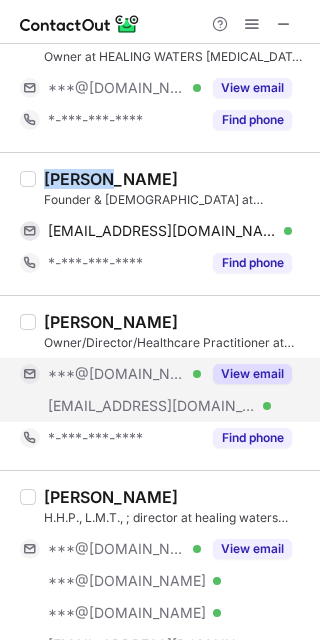 click on "View email" at bounding box center [252, 374] 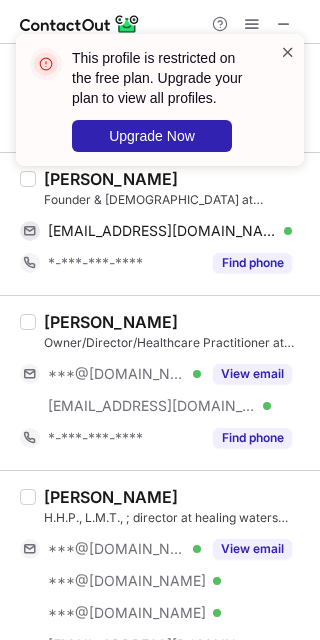 click at bounding box center (288, 52) 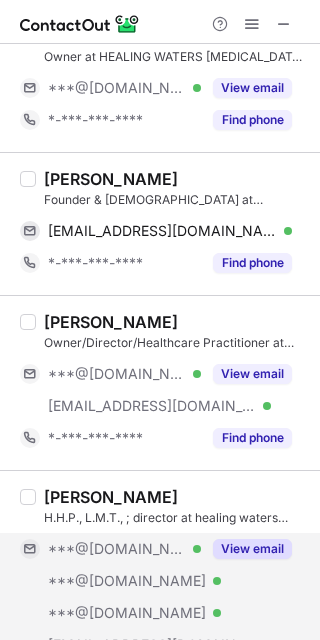 click on "View email" at bounding box center (252, 549) 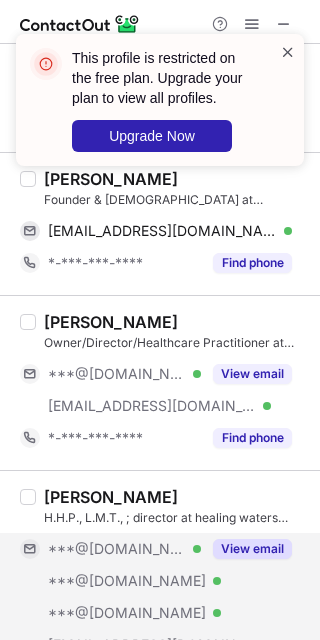 click at bounding box center [288, 52] 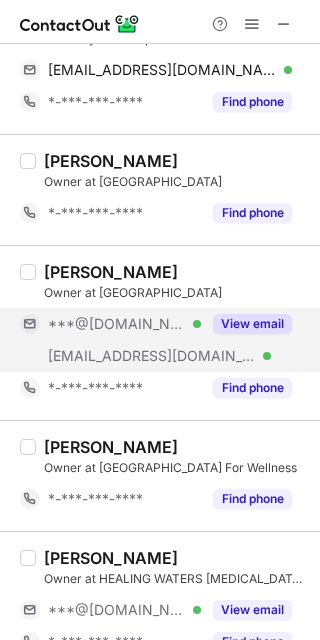 scroll, scrollTop: 521, scrollLeft: 0, axis: vertical 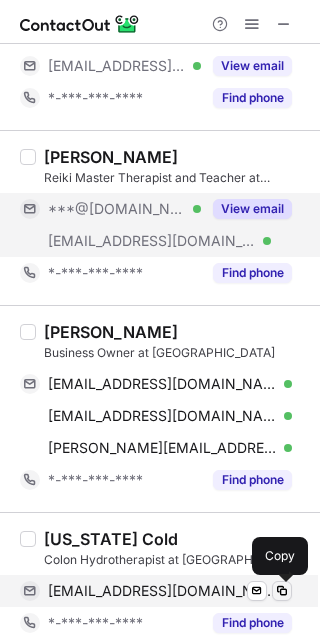 click at bounding box center [282, 591] 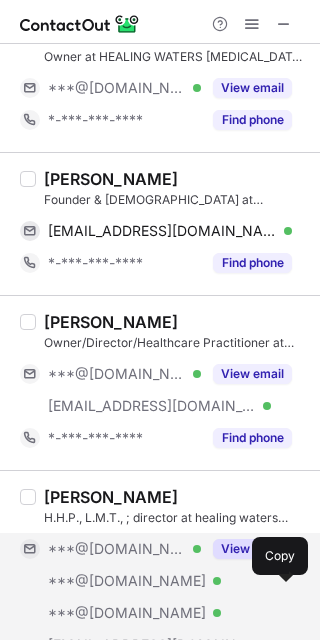 scroll, scrollTop: 2086, scrollLeft: 0, axis: vertical 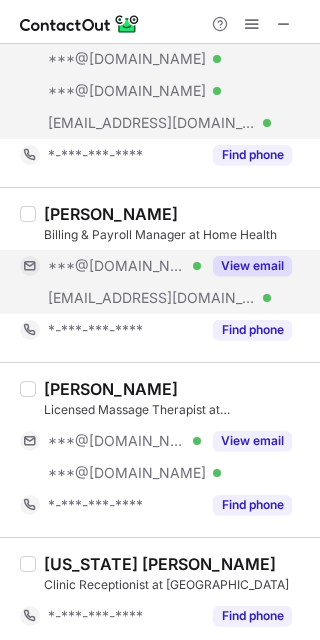 click on "View email" at bounding box center (252, 266) 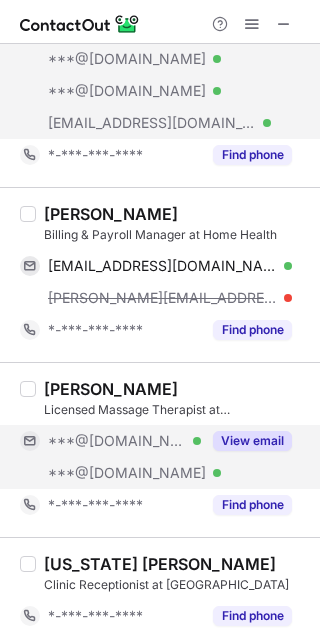 click on "View email" at bounding box center [252, 441] 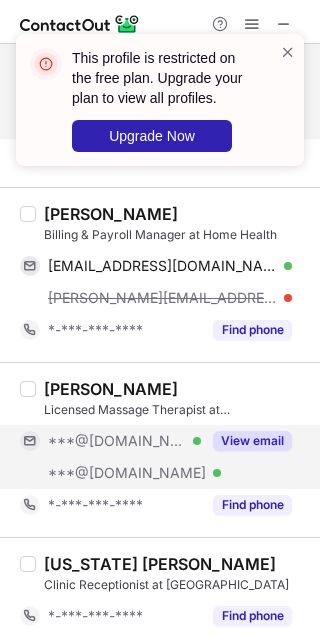 click on "Ashley Sappington" at bounding box center (111, 214) 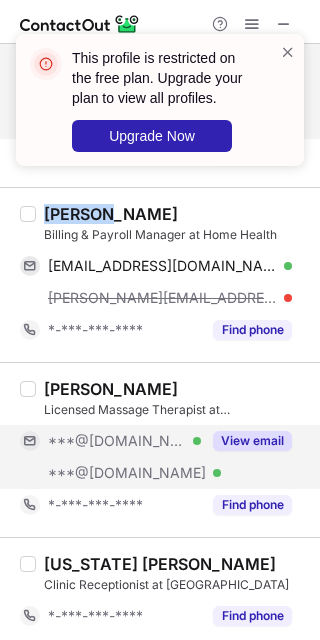 click on "Ashley Sappington" at bounding box center [111, 214] 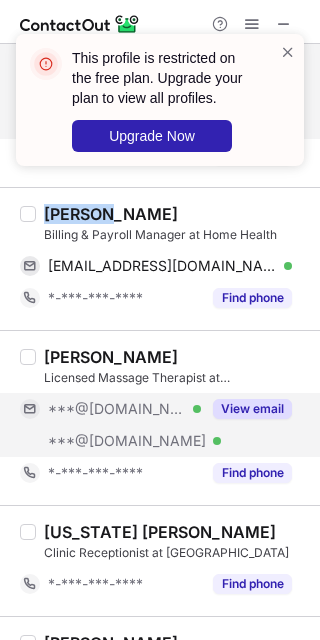 click on "Ashley Sappington" at bounding box center [111, 214] 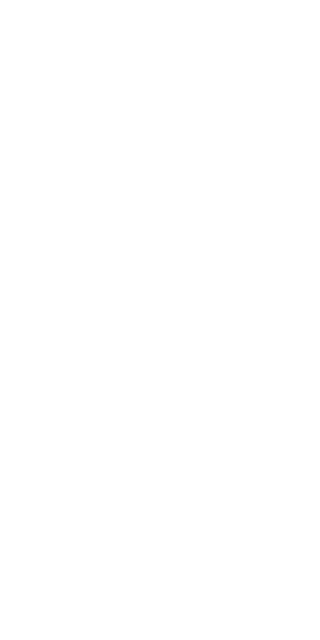 scroll, scrollTop: 0, scrollLeft: 0, axis: both 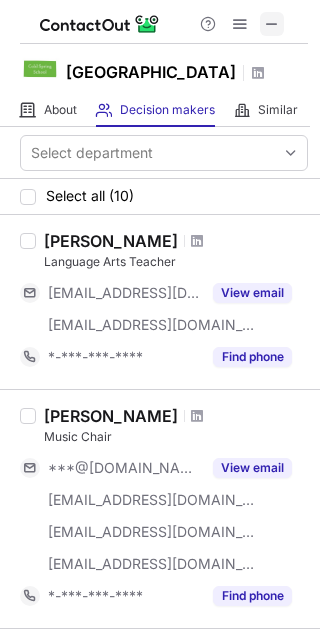 click at bounding box center [272, 24] 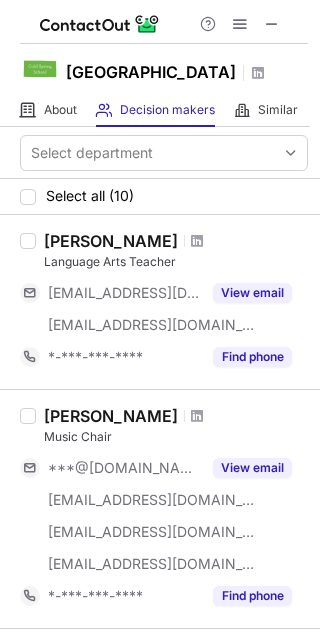 type 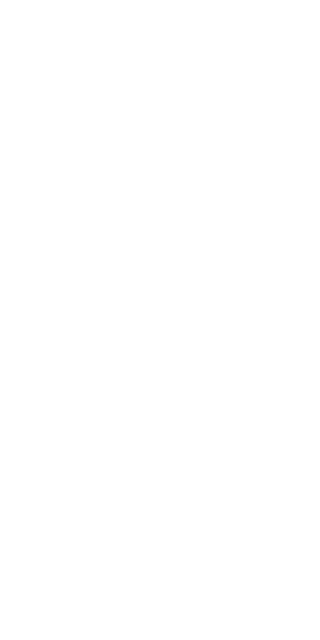 scroll, scrollTop: 0, scrollLeft: 0, axis: both 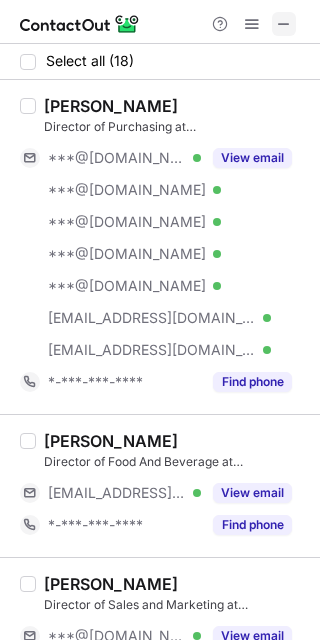click at bounding box center (284, 24) 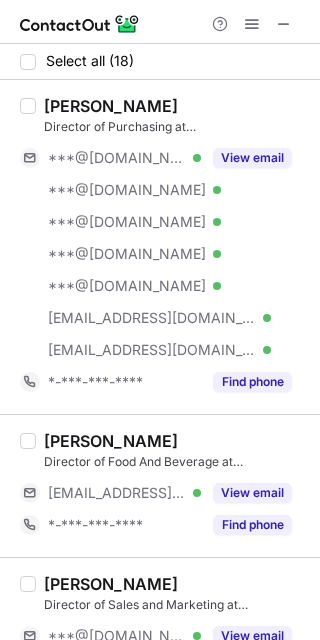 type 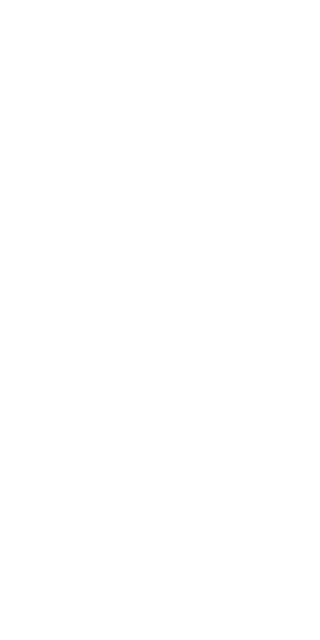 scroll, scrollTop: 0, scrollLeft: 0, axis: both 